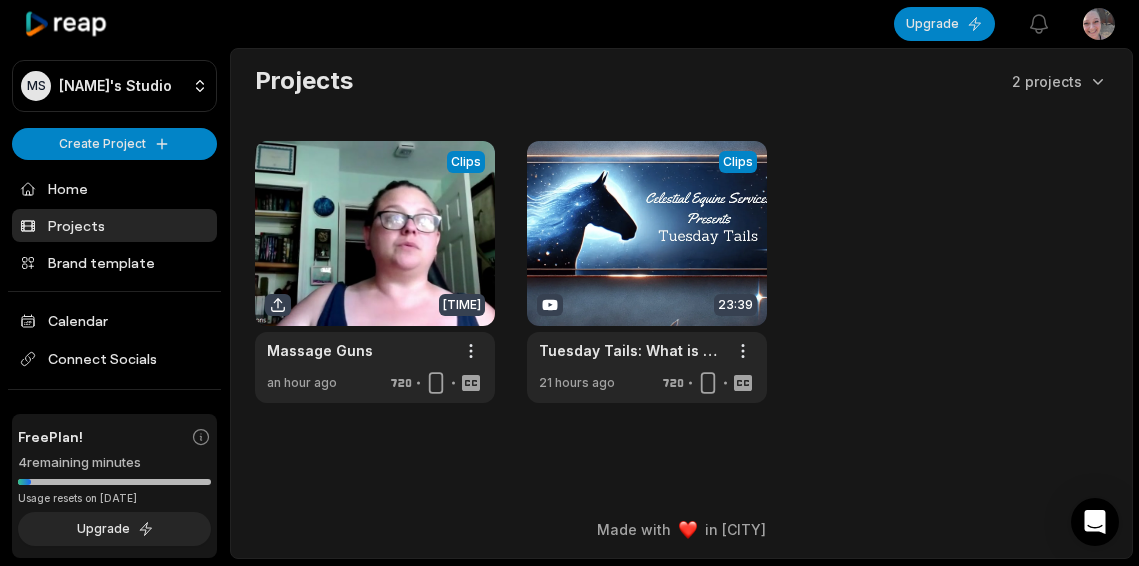 scroll, scrollTop: 0, scrollLeft: 0, axis: both 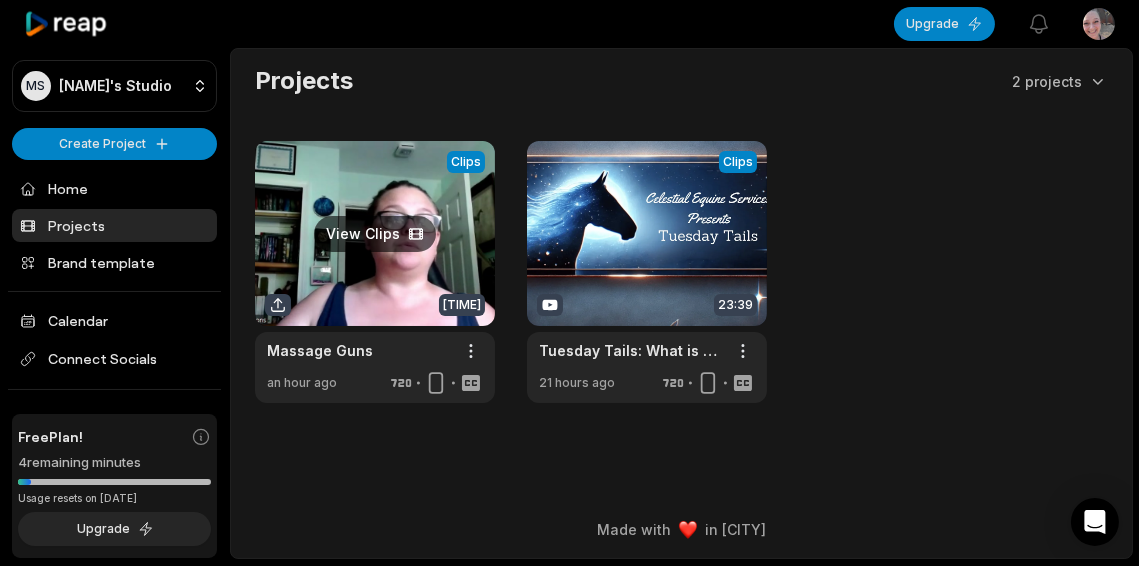 click at bounding box center (375, 272) 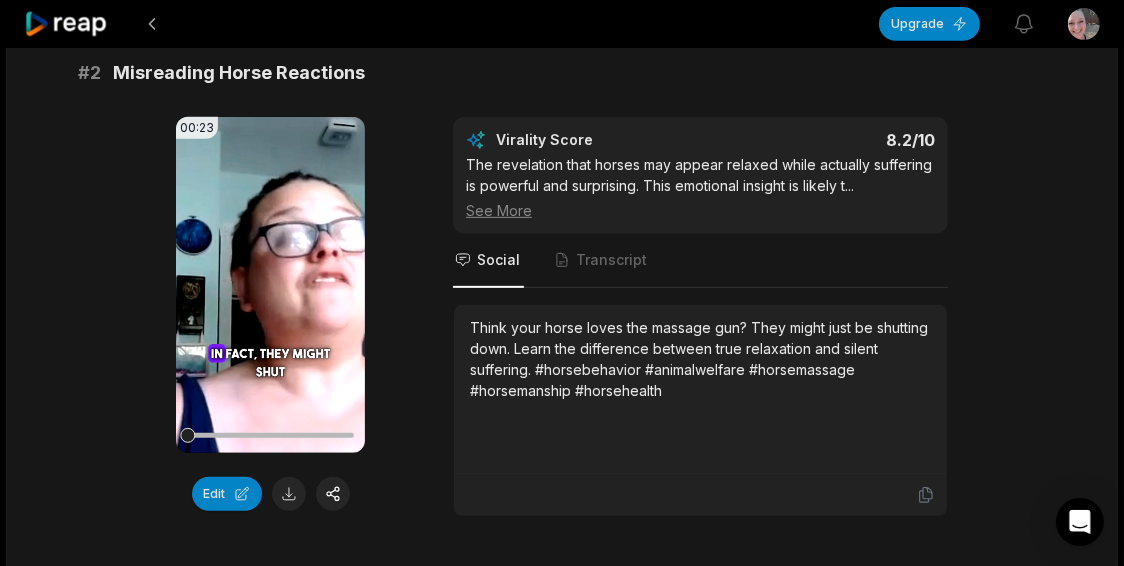 scroll, scrollTop: 799, scrollLeft: 0, axis: vertical 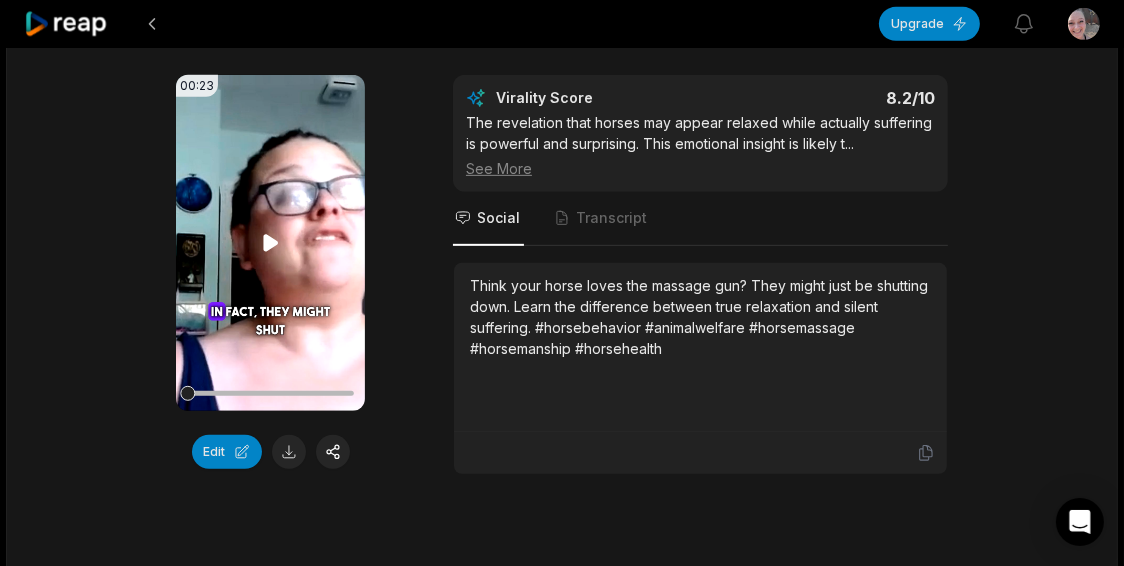 click 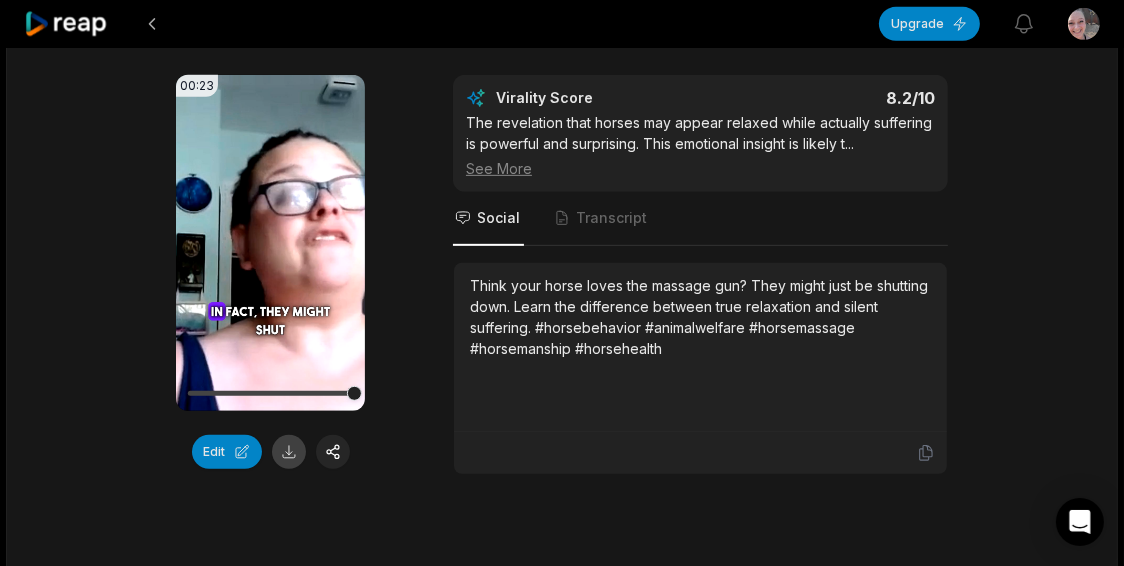 click at bounding box center (289, 452) 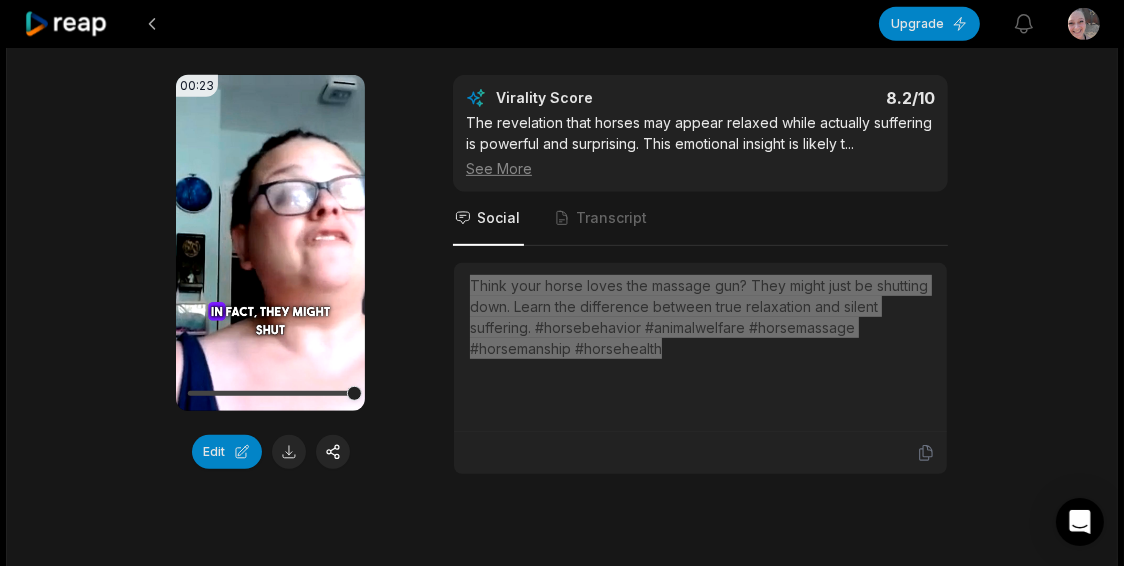 drag, startPoint x: 465, startPoint y: 275, endPoint x: 720, endPoint y: 335, distance: 261.96375 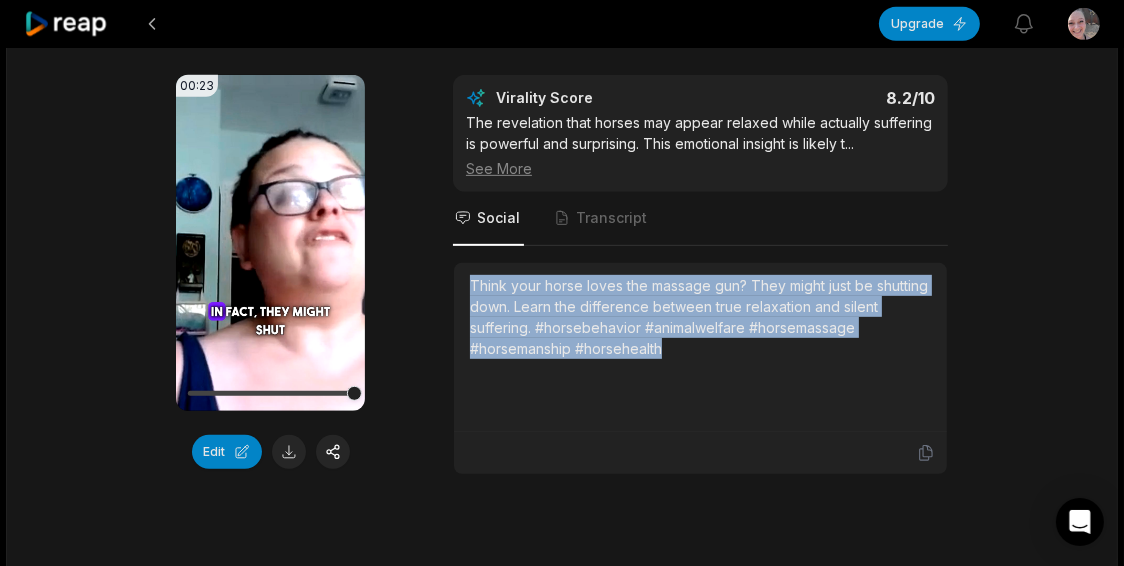 click on "[TIME] Your browser does not support mp4 format. Edit Virality Score 8.2 /10 The revelation that horses may appear relaxed while actually suffering is powerful and surprising. This emotional insight is likely t ...   See More Social Transcript Think your horse loves the massage gun? They might just be shutting down. Learn the difference between true relaxation and silent suffering. #horsebehavior #animalwelfare #horsemassage #horsemanship #horsehealth" at bounding box center [562, 275] 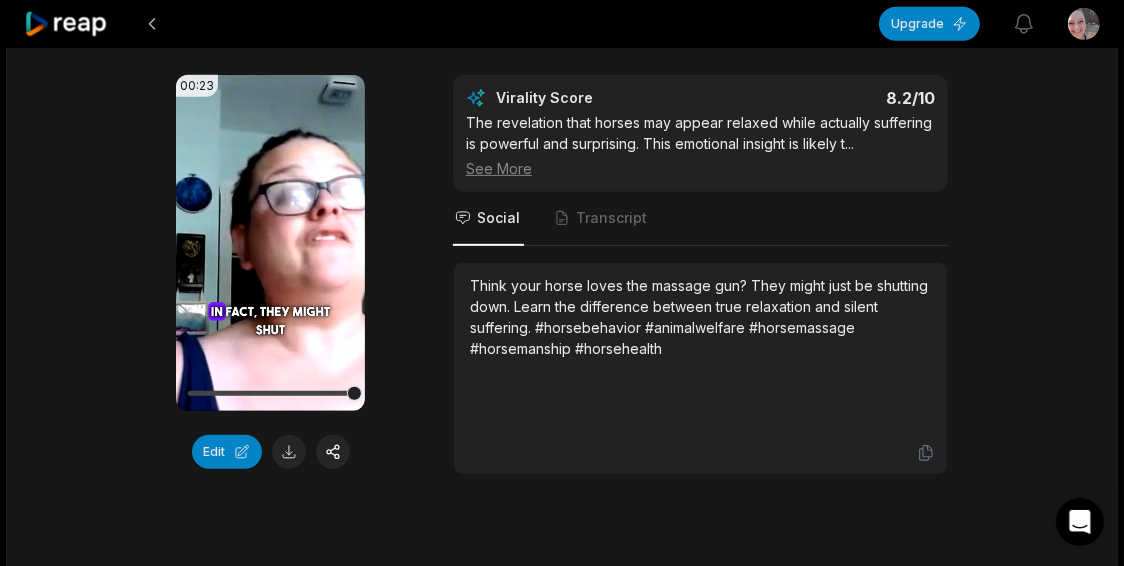 click on "[TIME] Your browser does not support mp4 format. Edit Virality Score 8.2 /10 The revelation that horses may appear relaxed while actually suffering is powerful and surprising. This emotional insight is likely t ...   See More Social Transcript Think your horse loves the massage gun? They might just be shutting down. Learn the difference between true relaxation and silent suffering. #horsebehavior #animalwelfare #horsemassage #horsemanship #horsehealth" at bounding box center (562, 275) 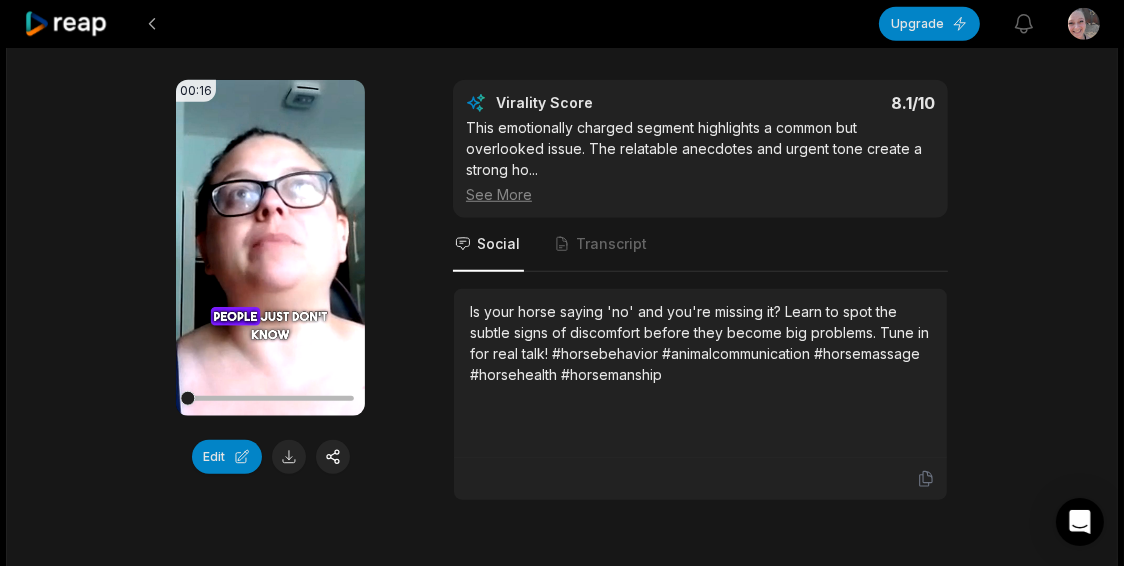 scroll, scrollTop: 1400, scrollLeft: 0, axis: vertical 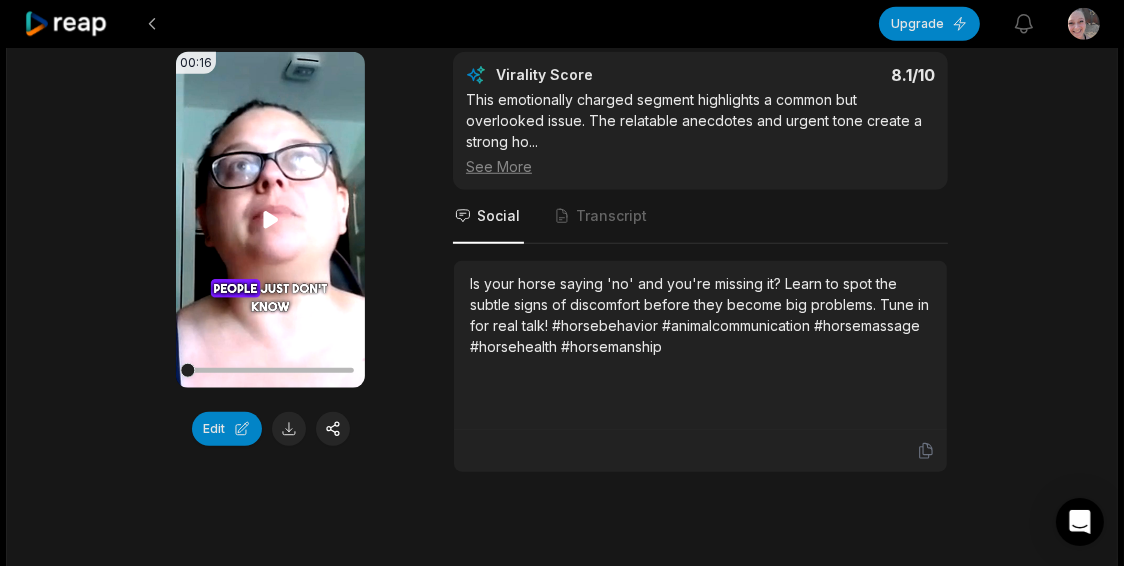 click 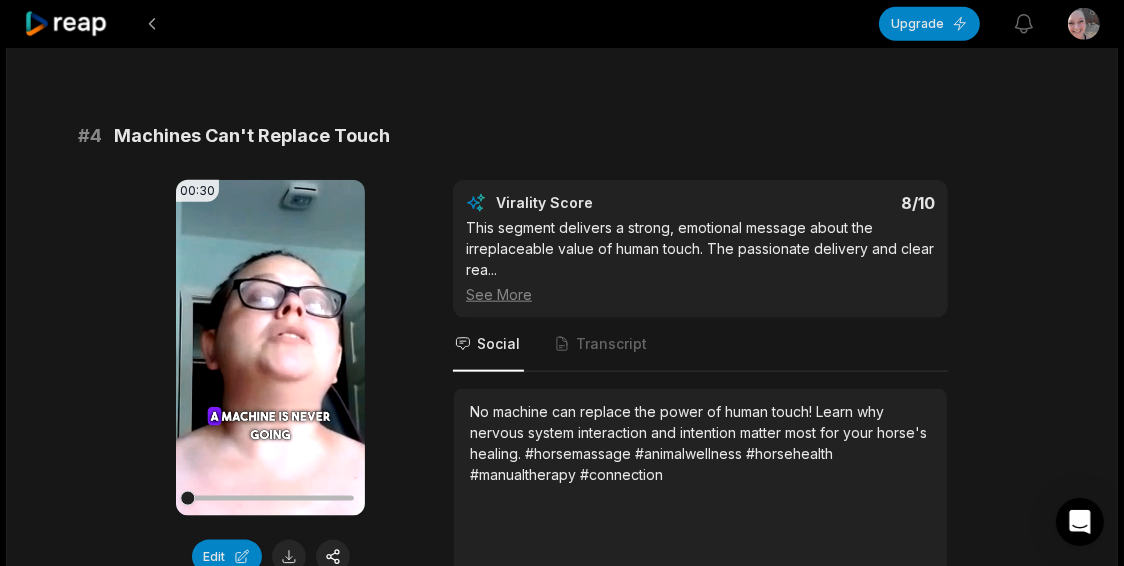 scroll, scrollTop: 1955, scrollLeft: 0, axis: vertical 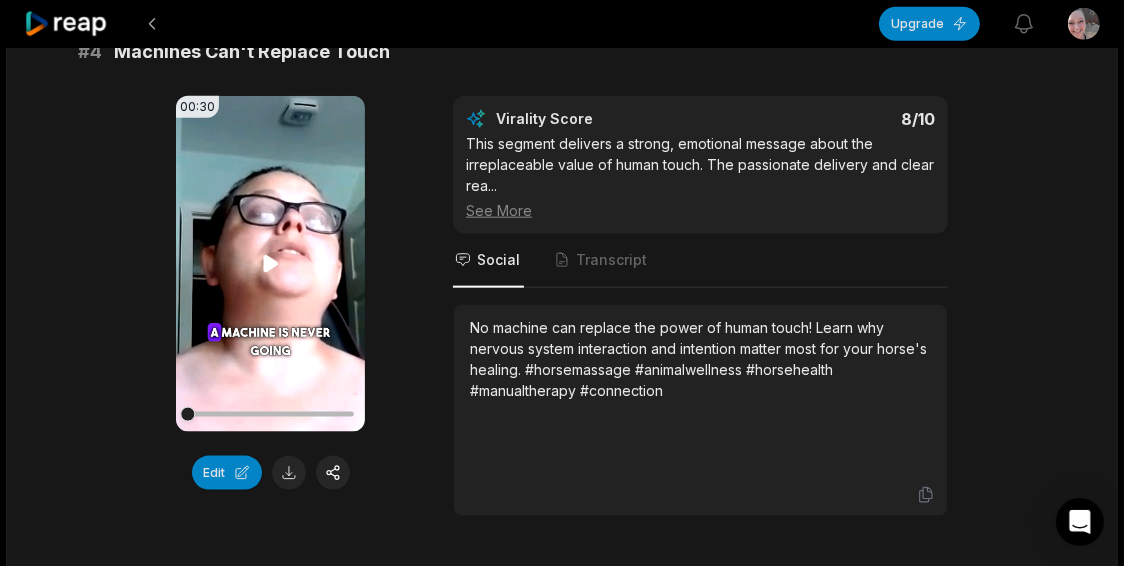 click 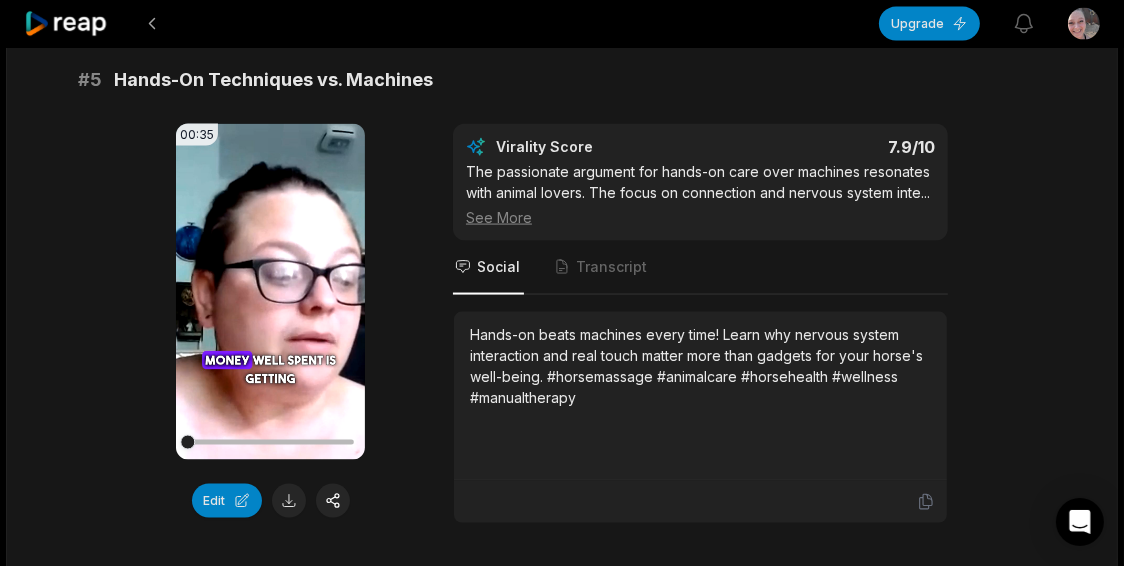 scroll, scrollTop: 2555, scrollLeft: 0, axis: vertical 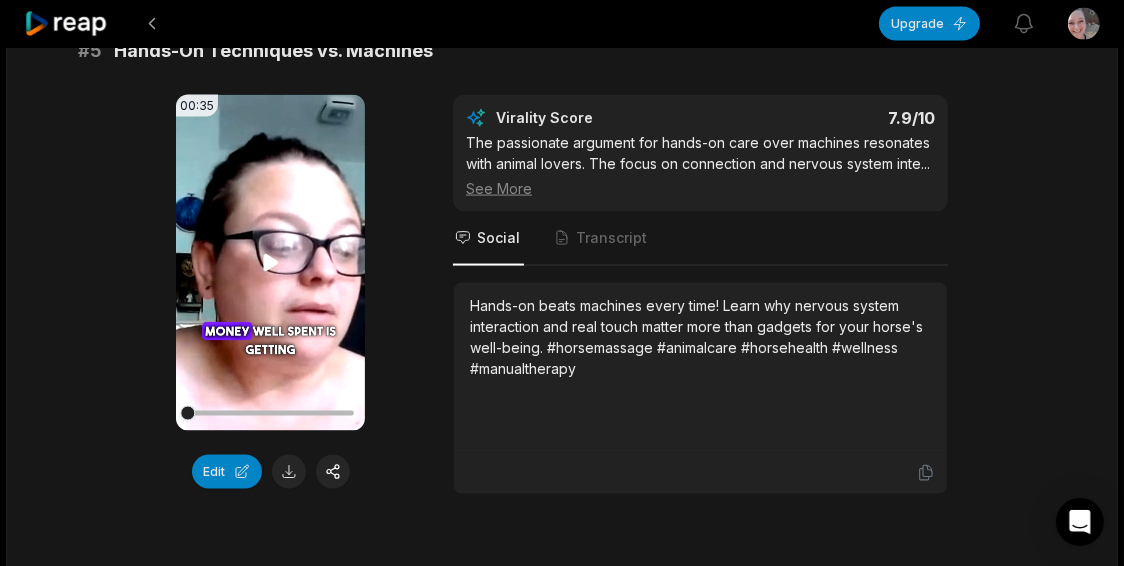 click 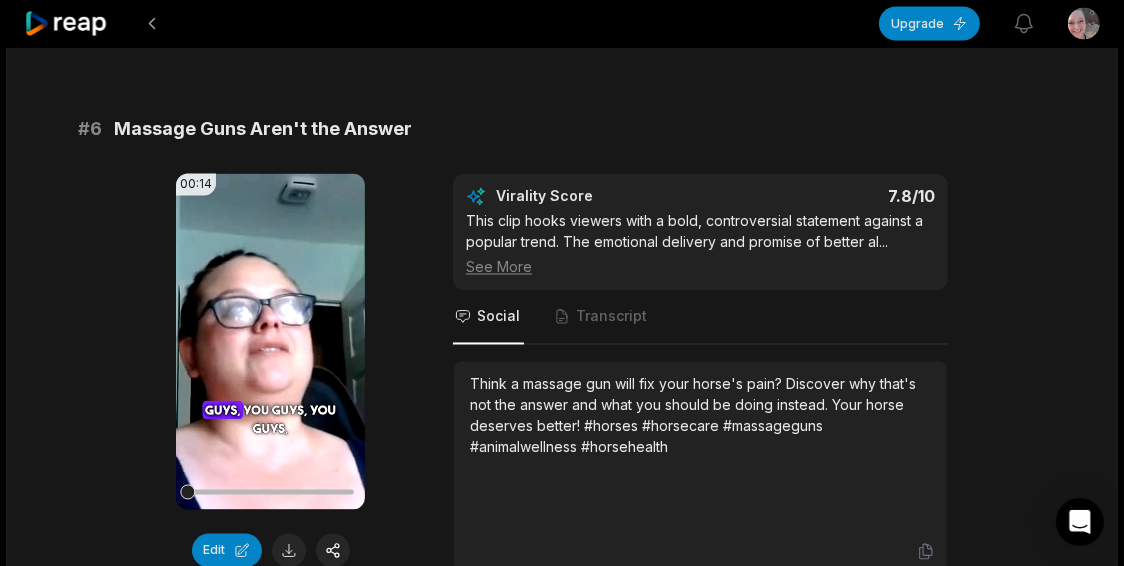 scroll, scrollTop: 3056, scrollLeft: 0, axis: vertical 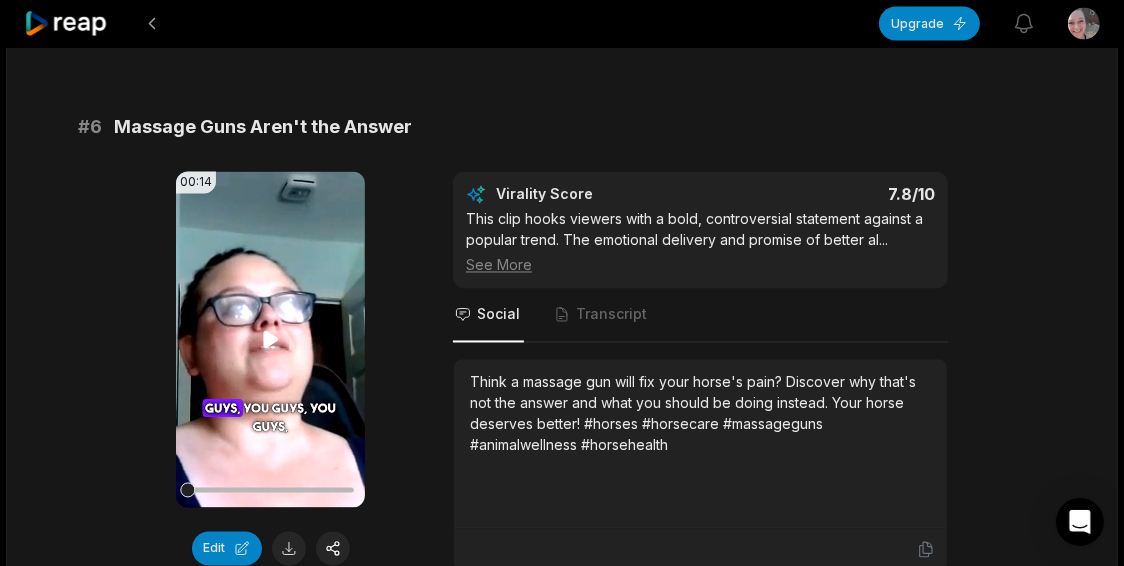 click 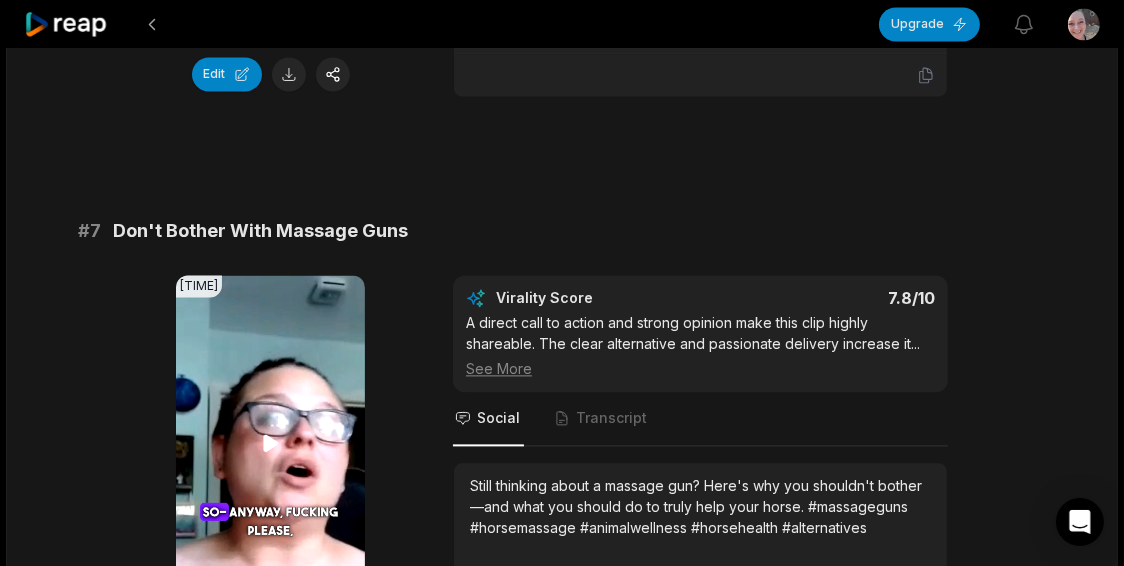 scroll, scrollTop: 3555, scrollLeft: 0, axis: vertical 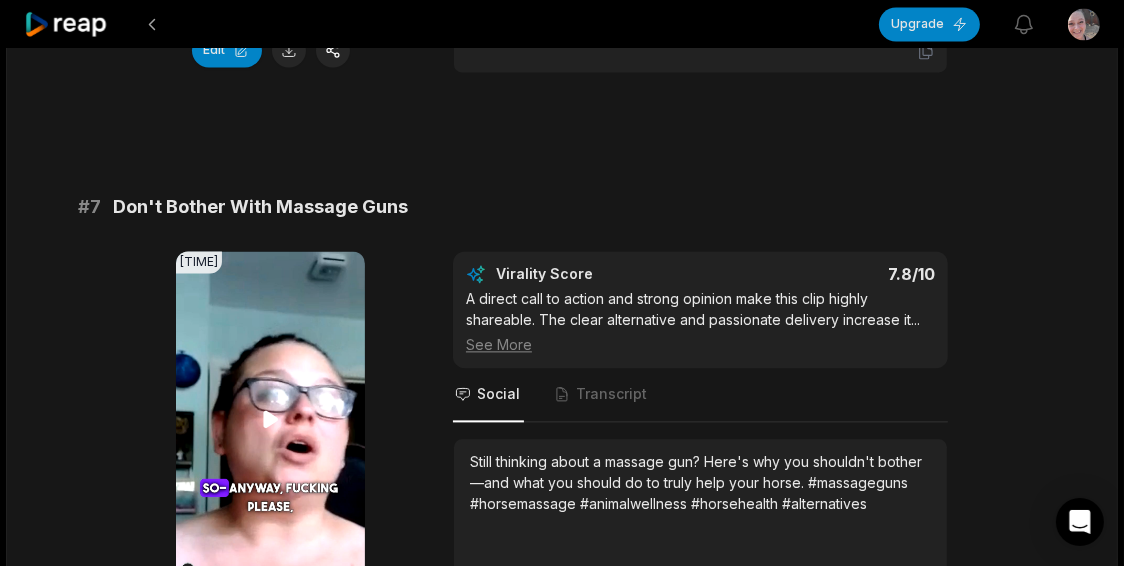click 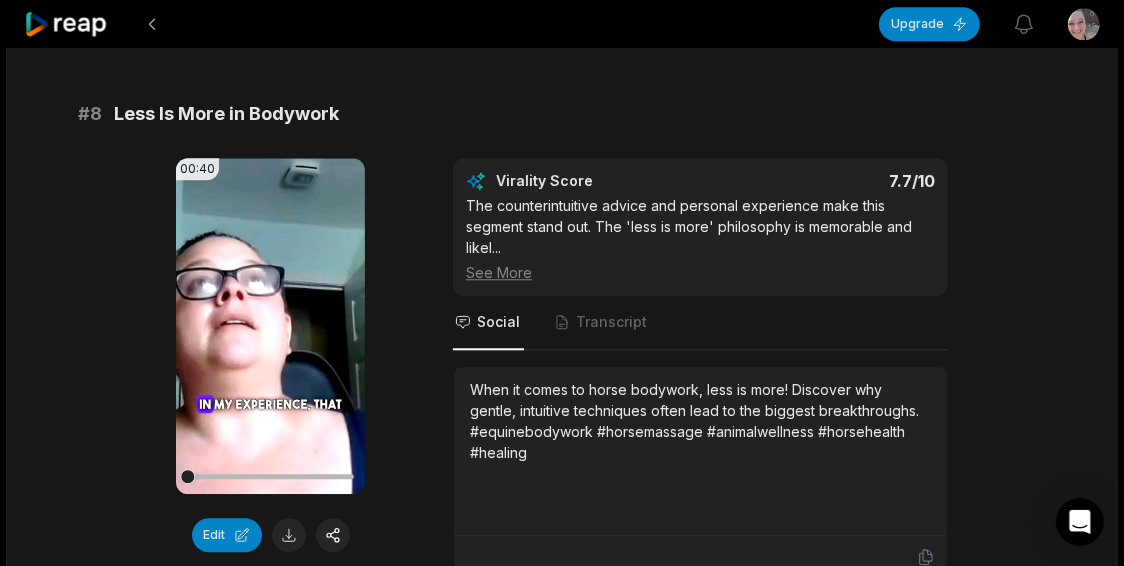 scroll, scrollTop: 4256, scrollLeft: 0, axis: vertical 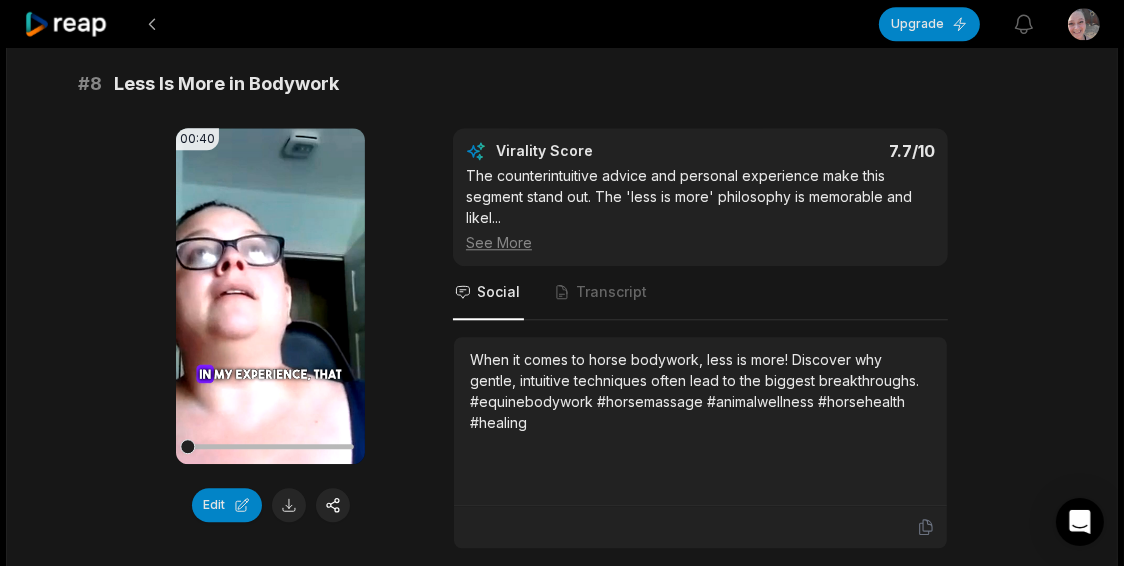 click 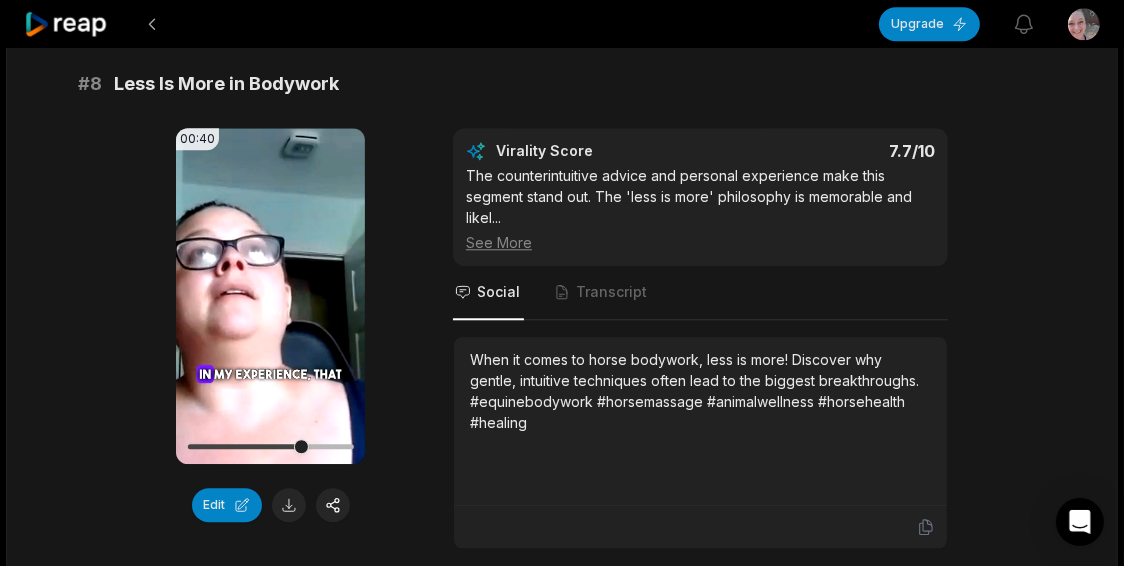 scroll, scrollTop: 4355, scrollLeft: 0, axis: vertical 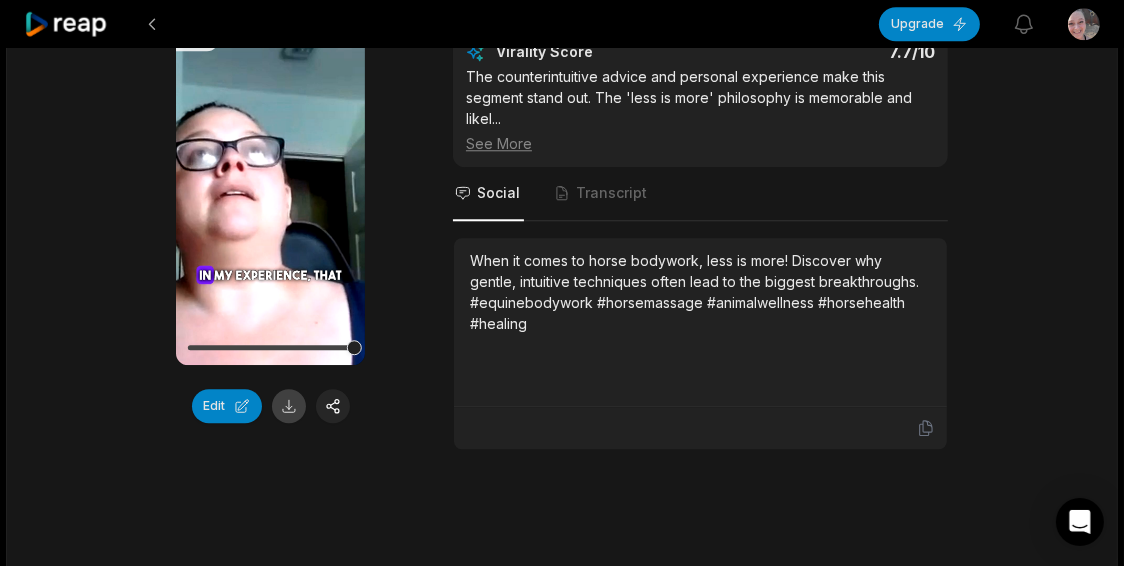 click at bounding box center [289, 406] 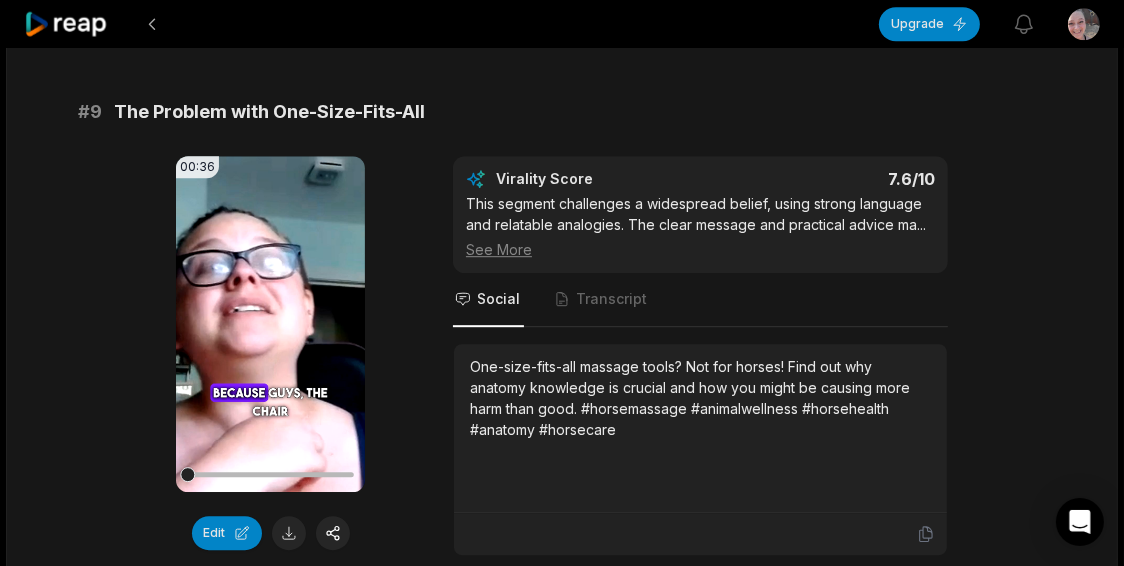 scroll, scrollTop: 4856, scrollLeft: 0, axis: vertical 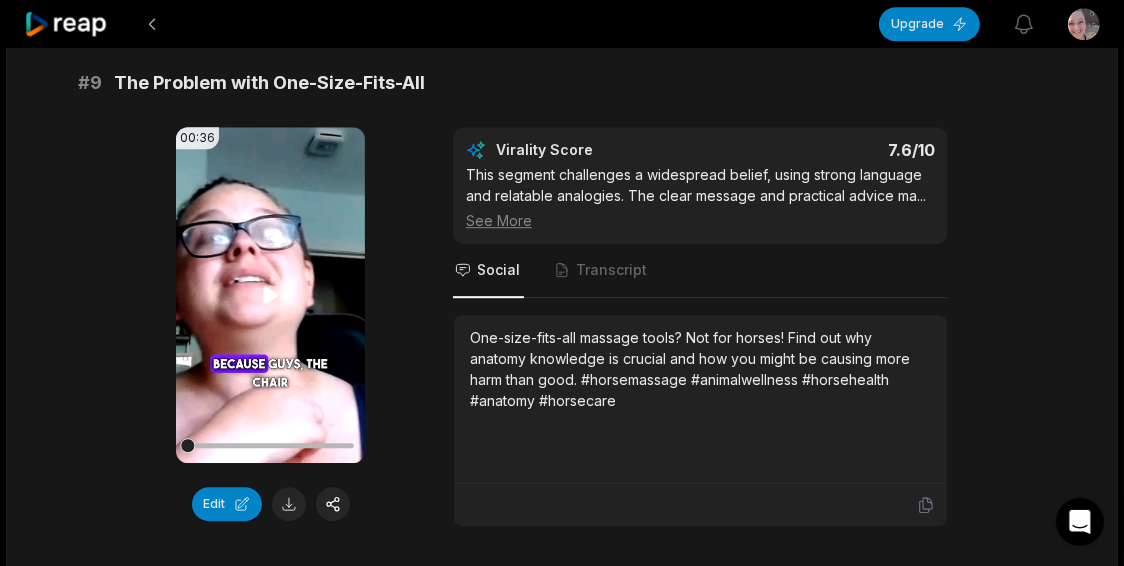 click 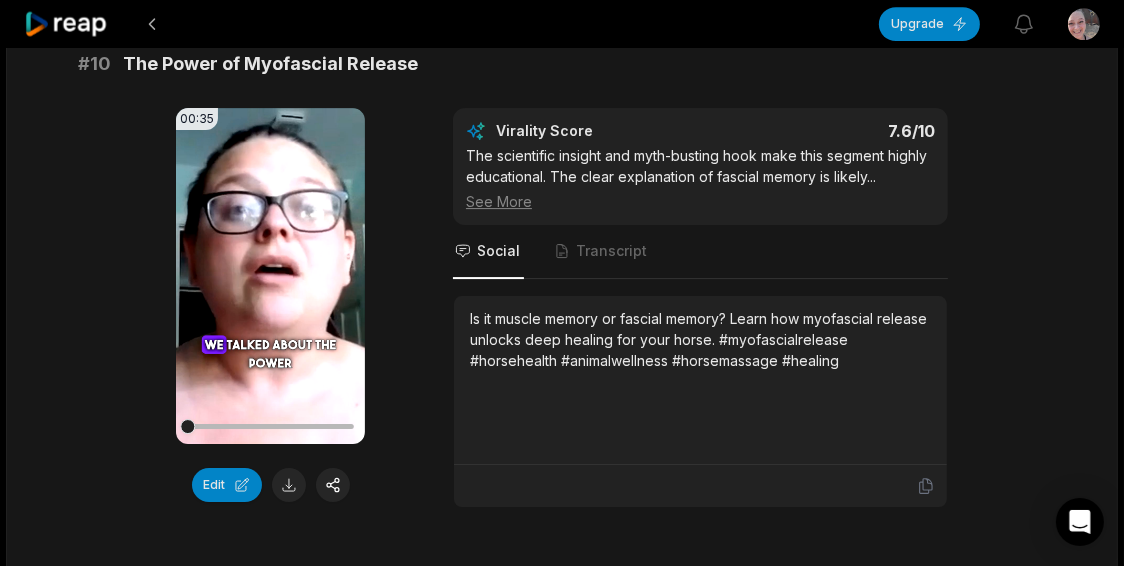 scroll, scrollTop: 5456, scrollLeft: 0, axis: vertical 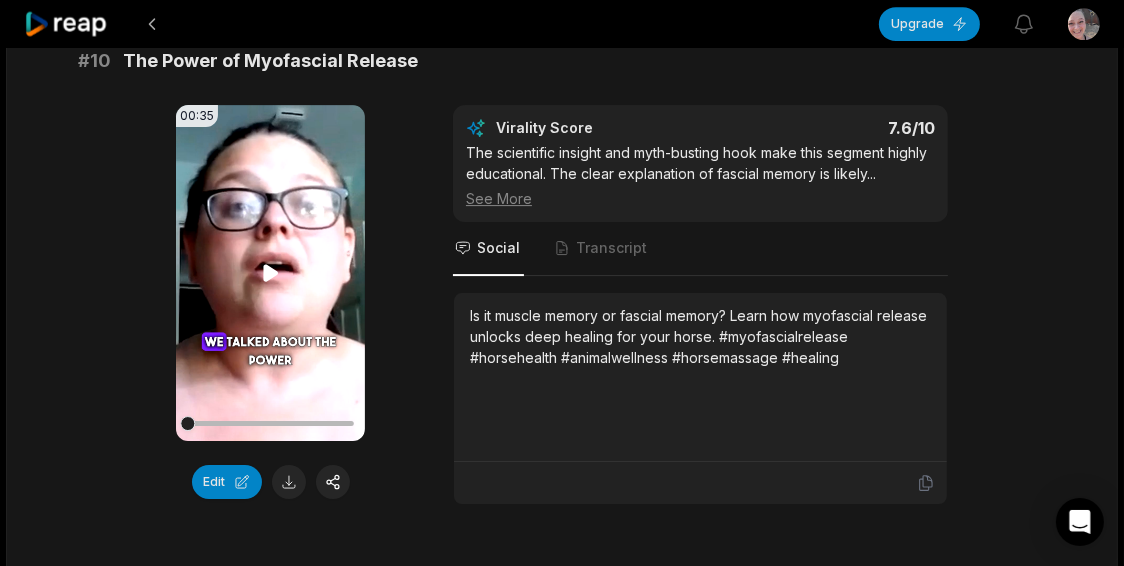 click 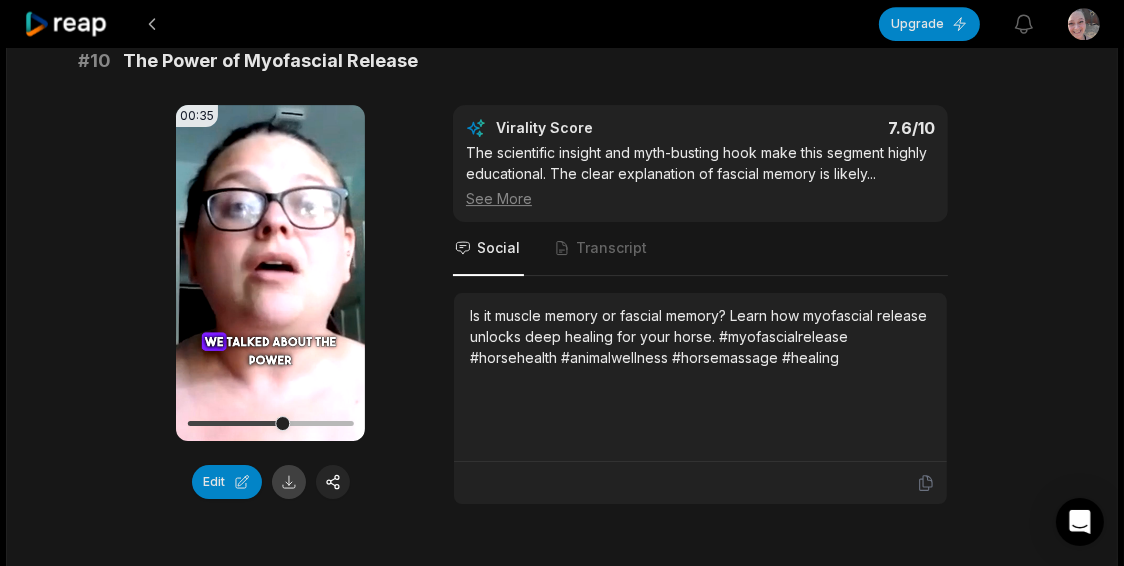 click at bounding box center (289, 482) 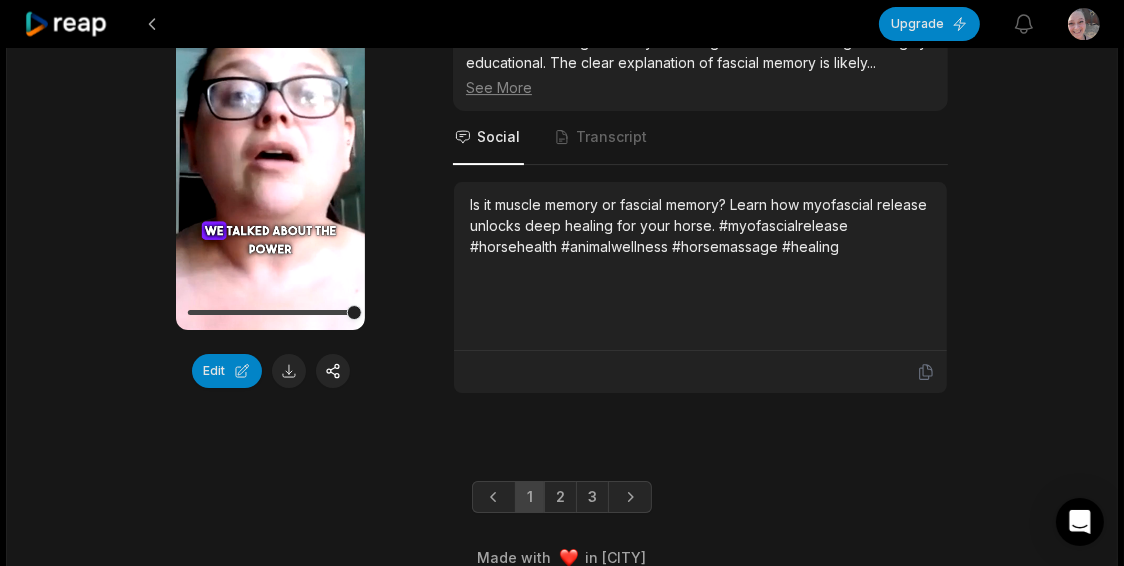 scroll, scrollTop: 5570, scrollLeft: 0, axis: vertical 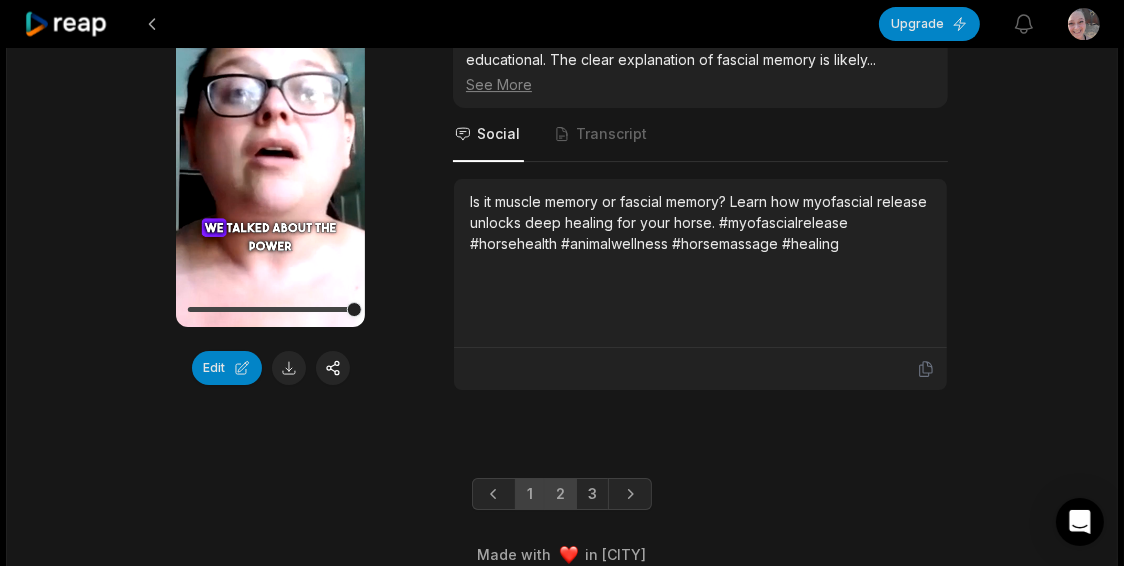 click on "2" at bounding box center (560, 494) 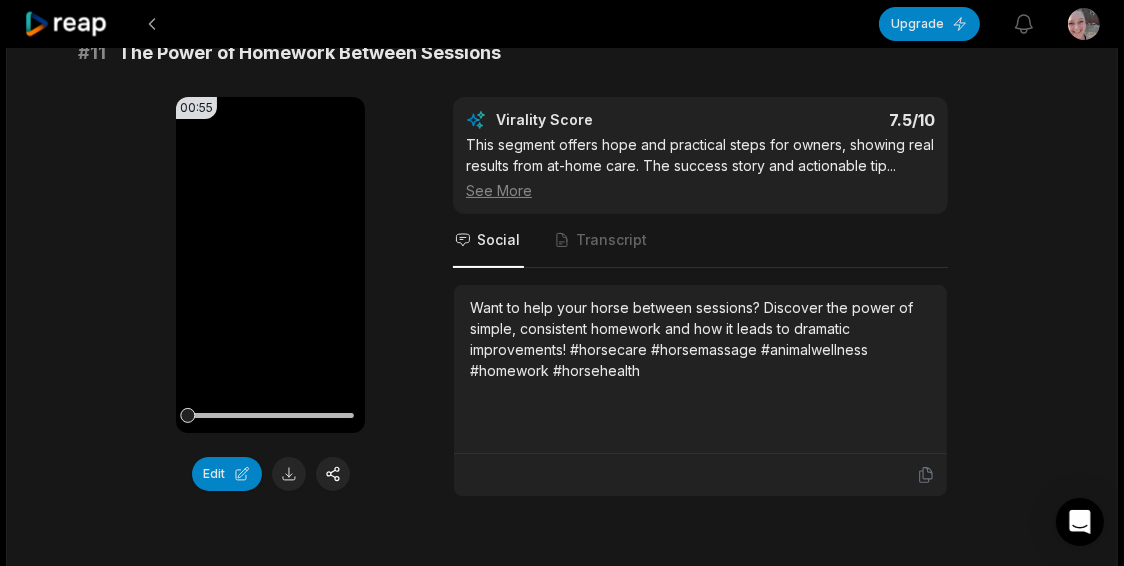 scroll, scrollTop: 407, scrollLeft: 0, axis: vertical 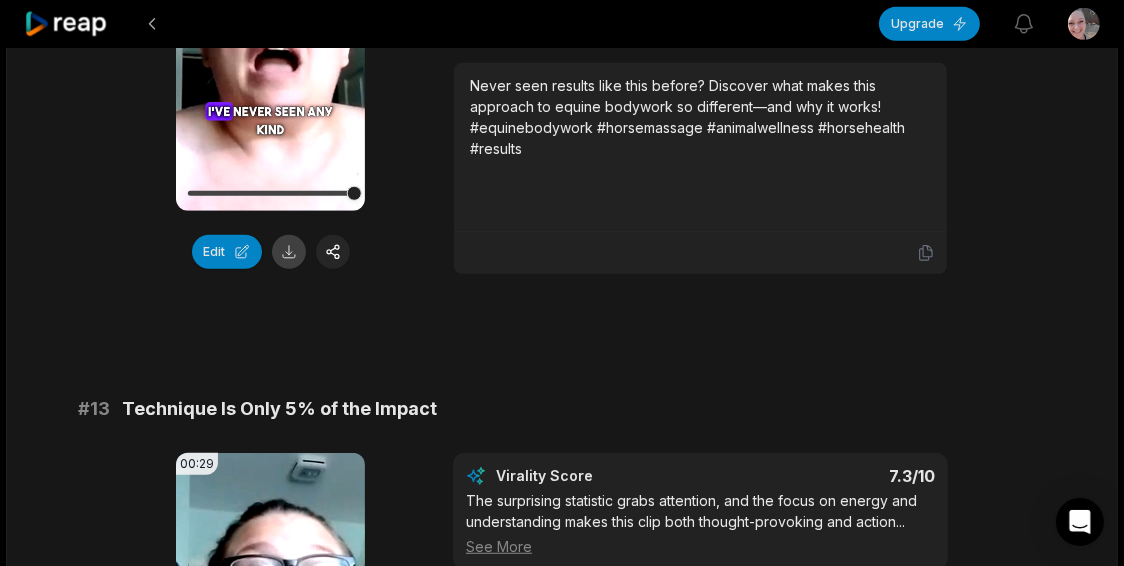 click at bounding box center (289, 252) 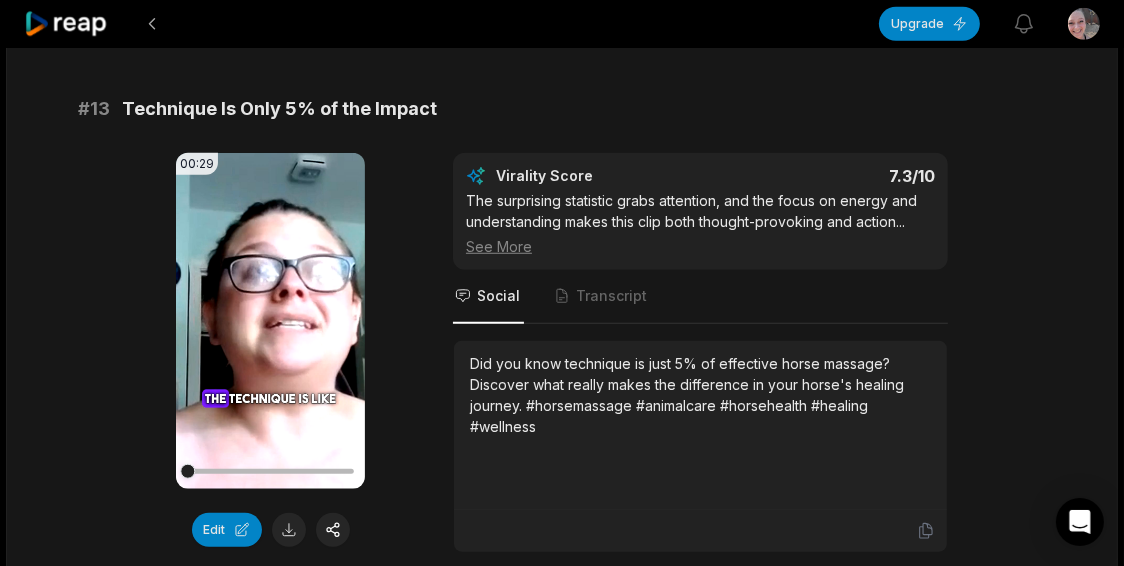 scroll, scrollTop: 1300, scrollLeft: 0, axis: vertical 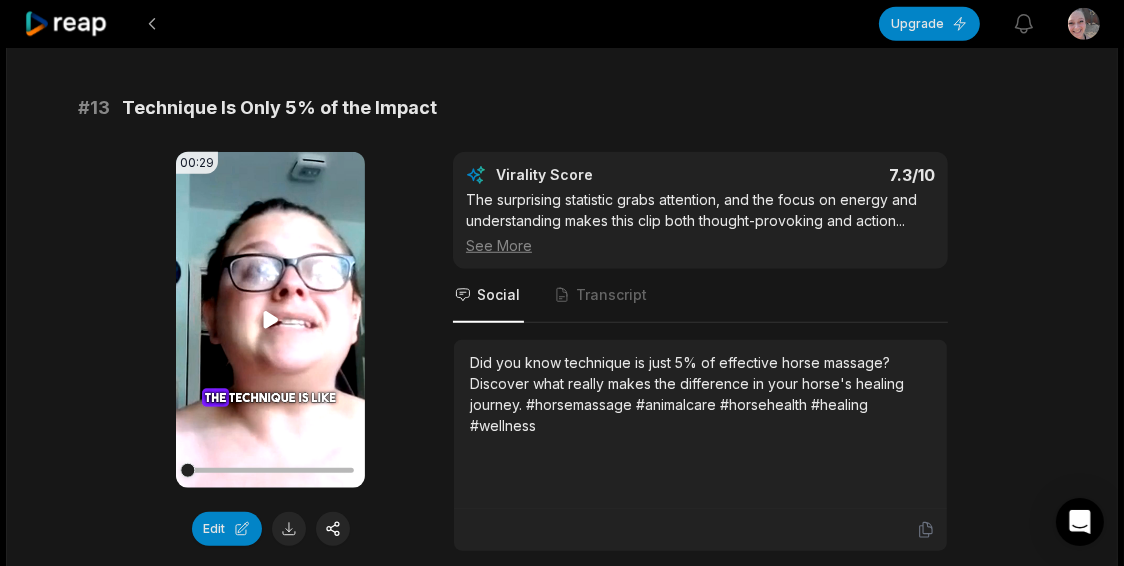 click 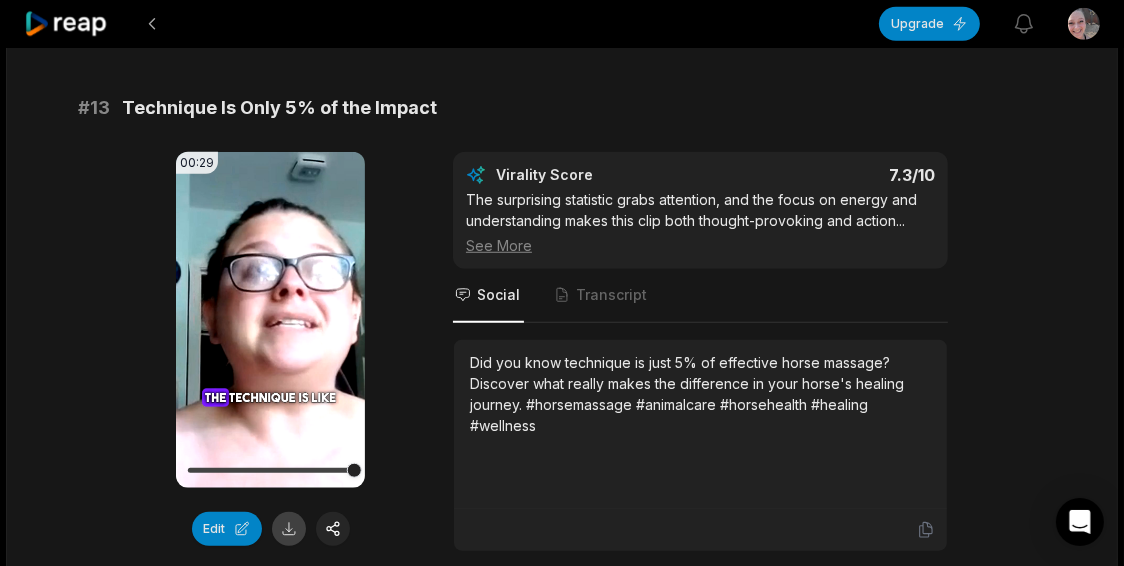 click at bounding box center (289, 529) 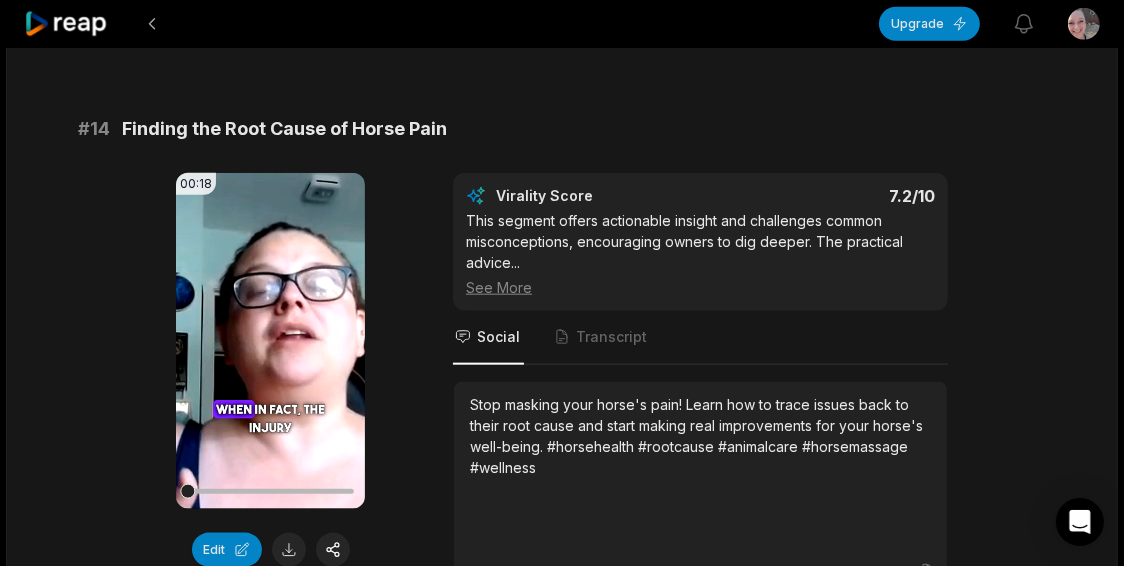 scroll, scrollTop: 1900, scrollLeft: 0, axis: vertical 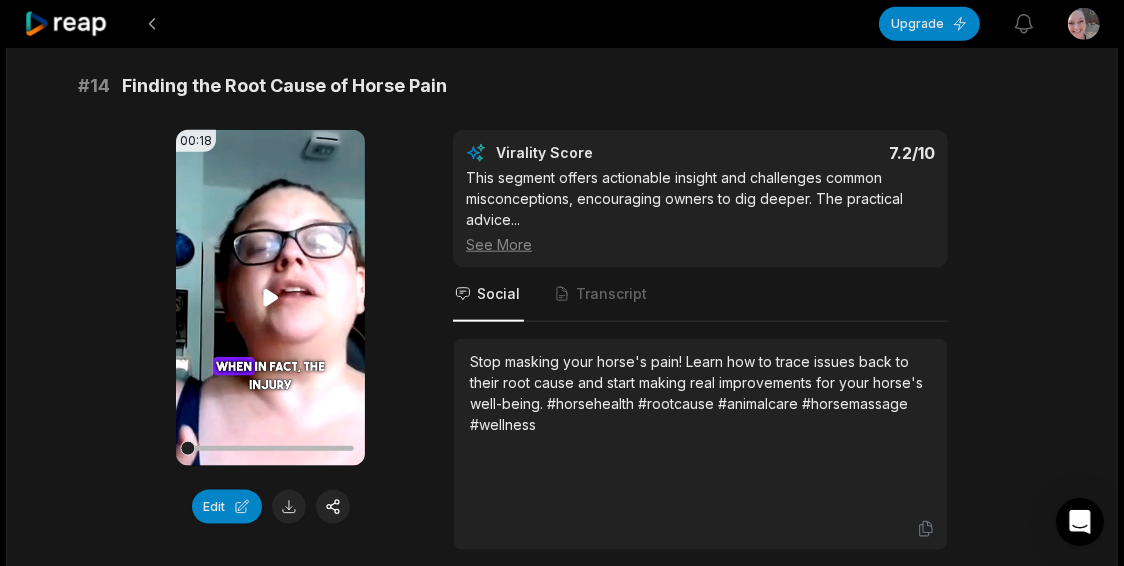 click 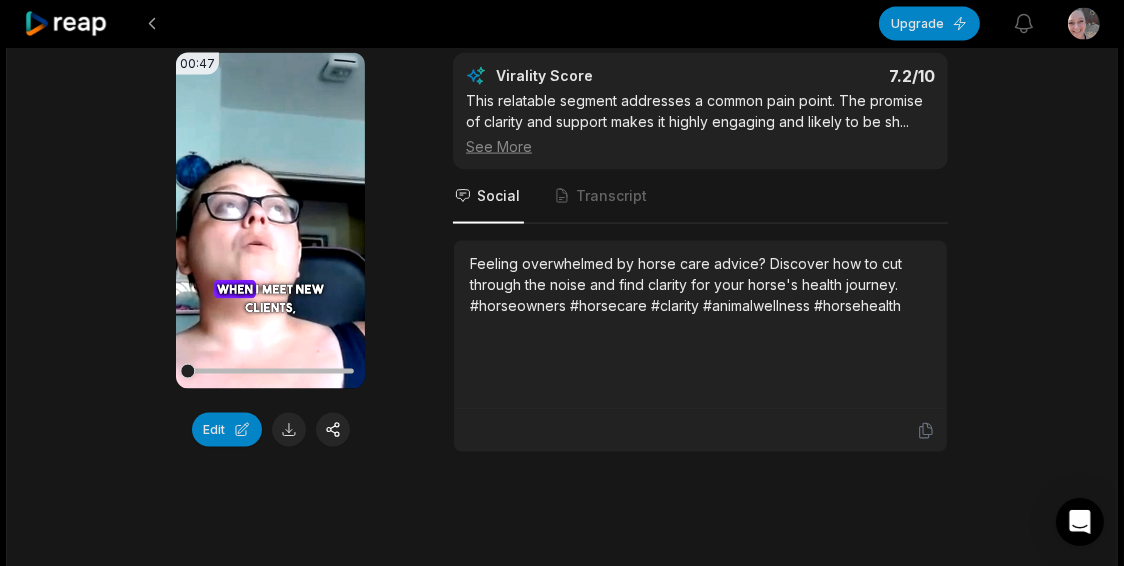 scroll, scrollTop: 2600, scrollLeft: 0, axis: vertical 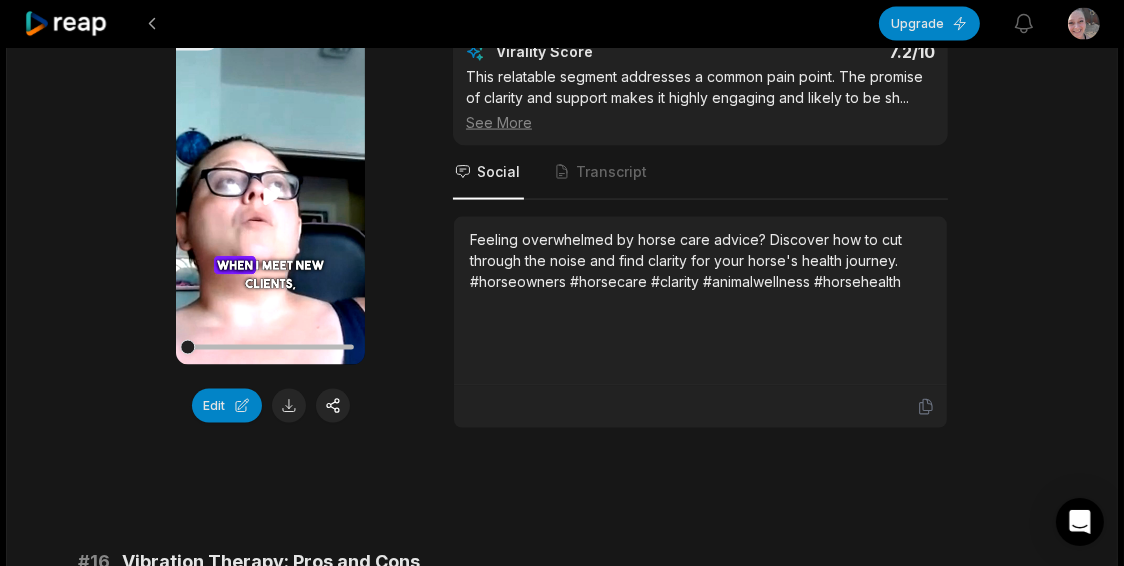 click on "Your browser does not support mp4 format." at bounding box center [270, 197] 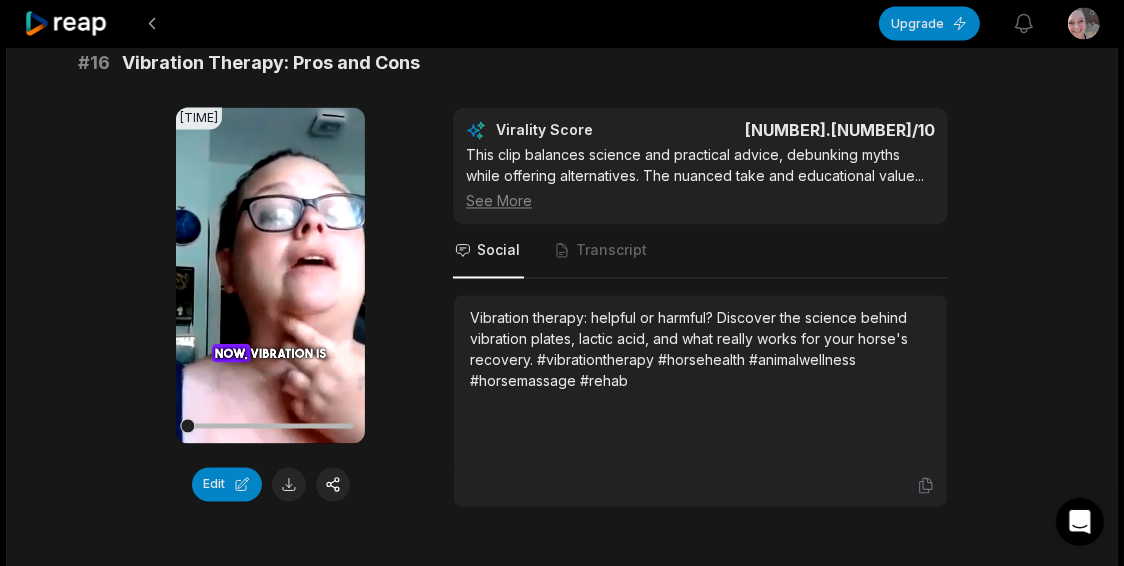 scroll, scrollTop: 3100, scrollLeft: 0, axis: vertical 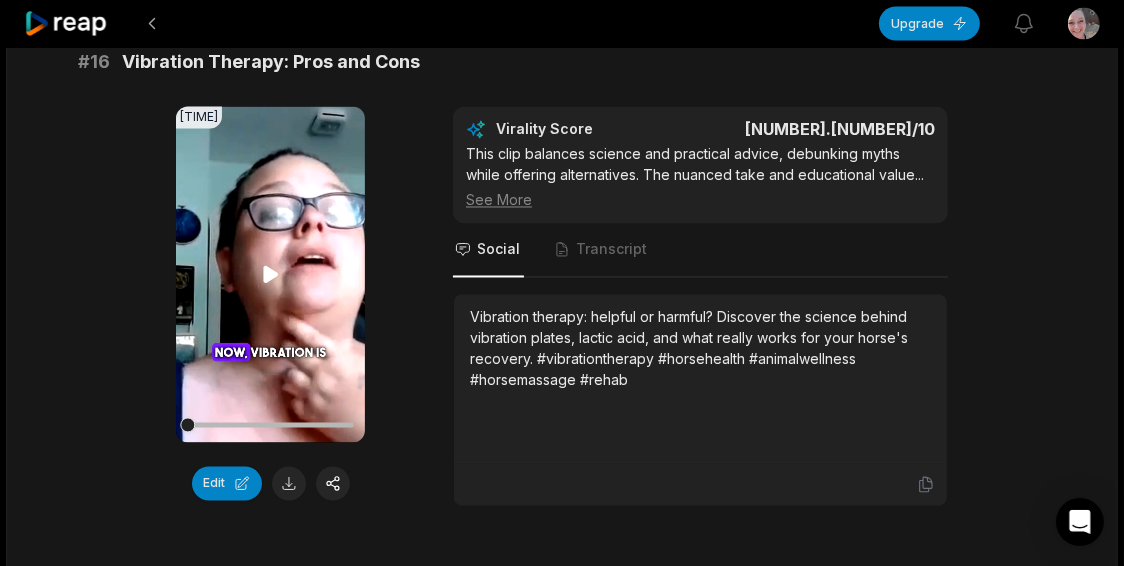 click 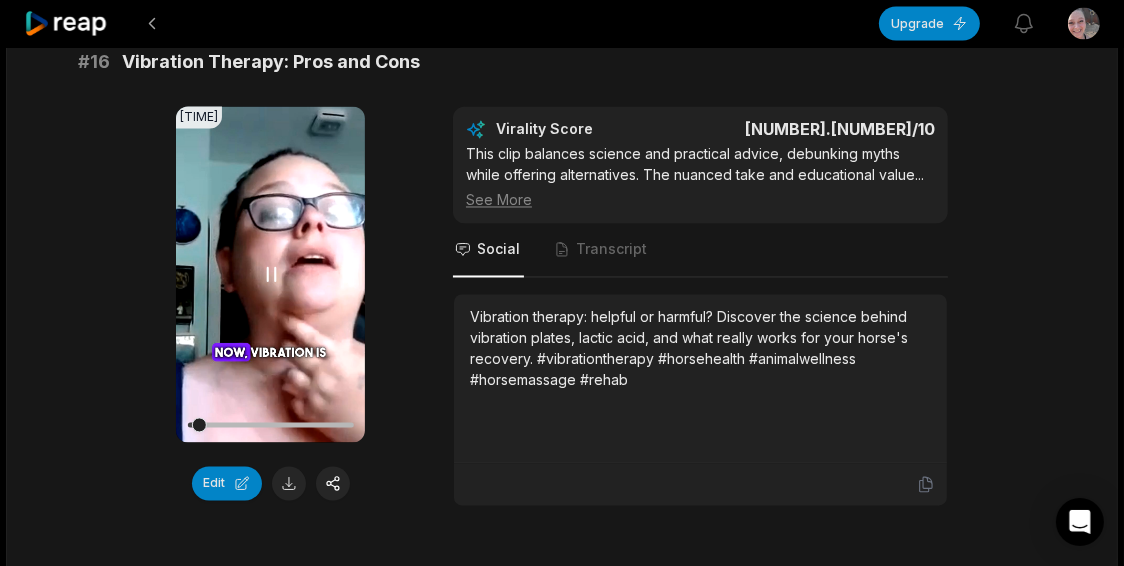 click 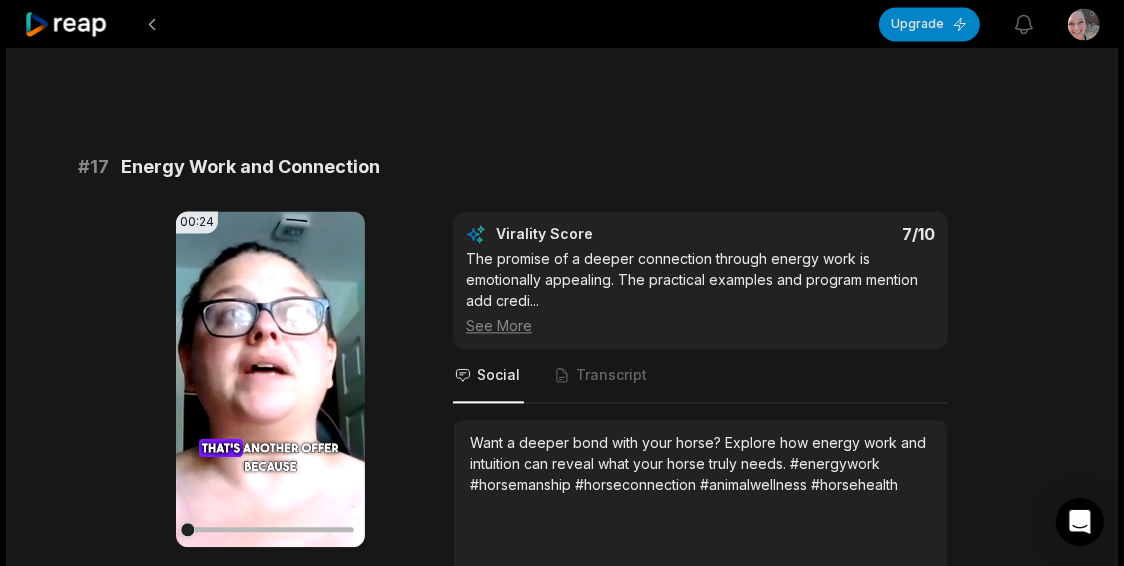 scroll, scrollTop: 3599, scrollLeft: 0, axis: vertical 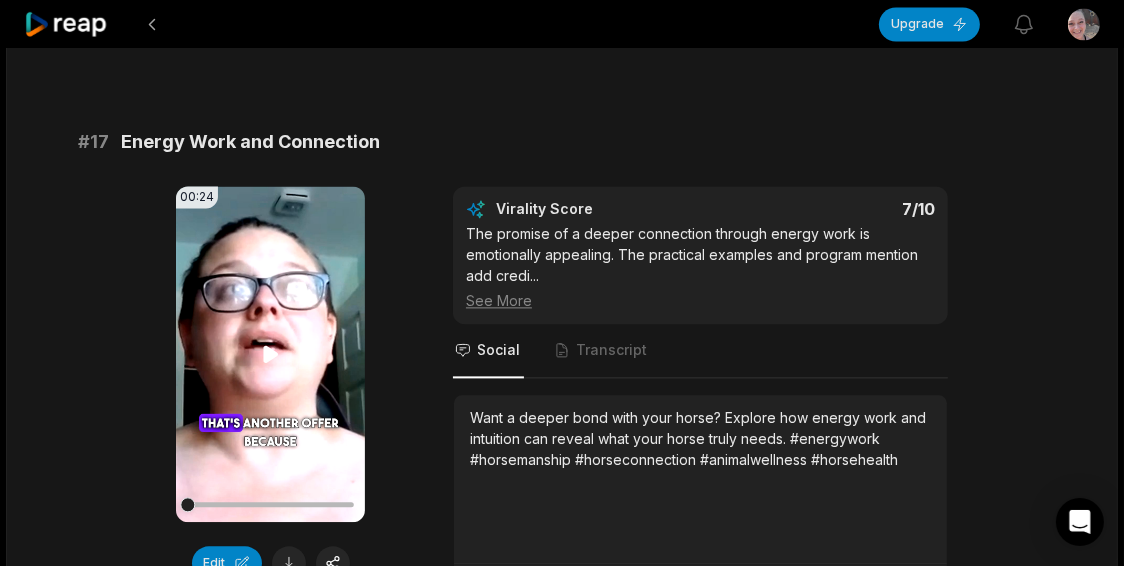 click 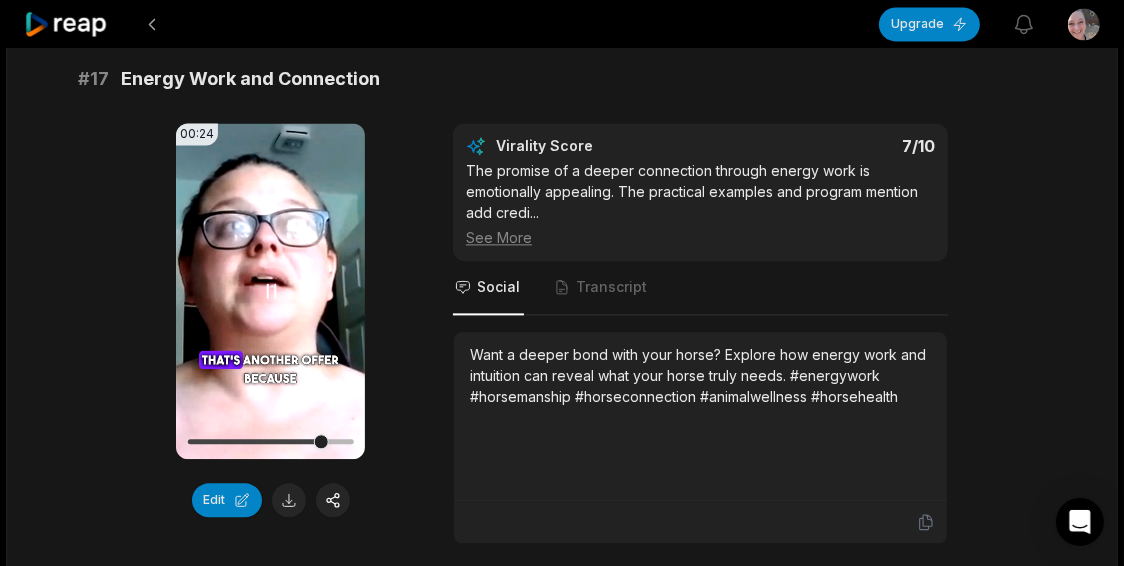 scroll, scrollTop: 3700, scrollLeft: 0, axis: vertical 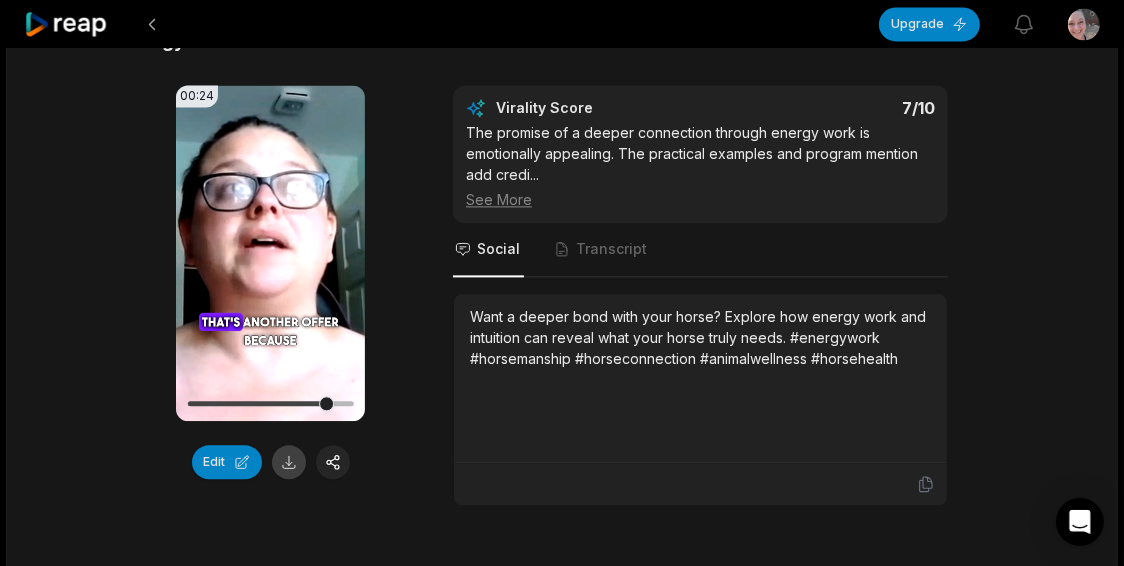 click at bounding box center [289, 462] 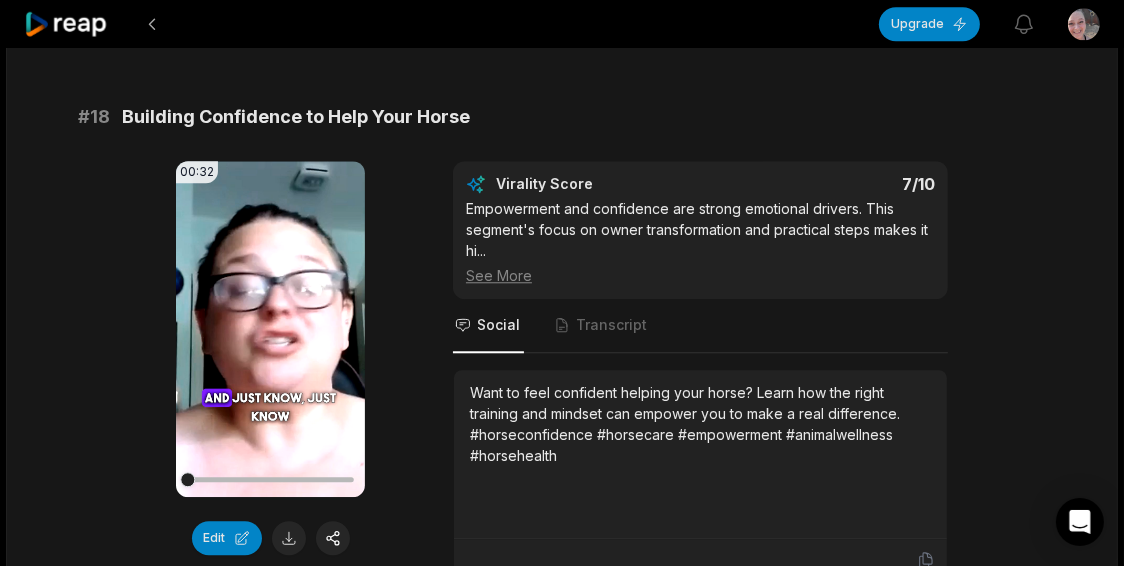 scroll, scrollTop: 4200, scrollLeft: 0, axis: vertical 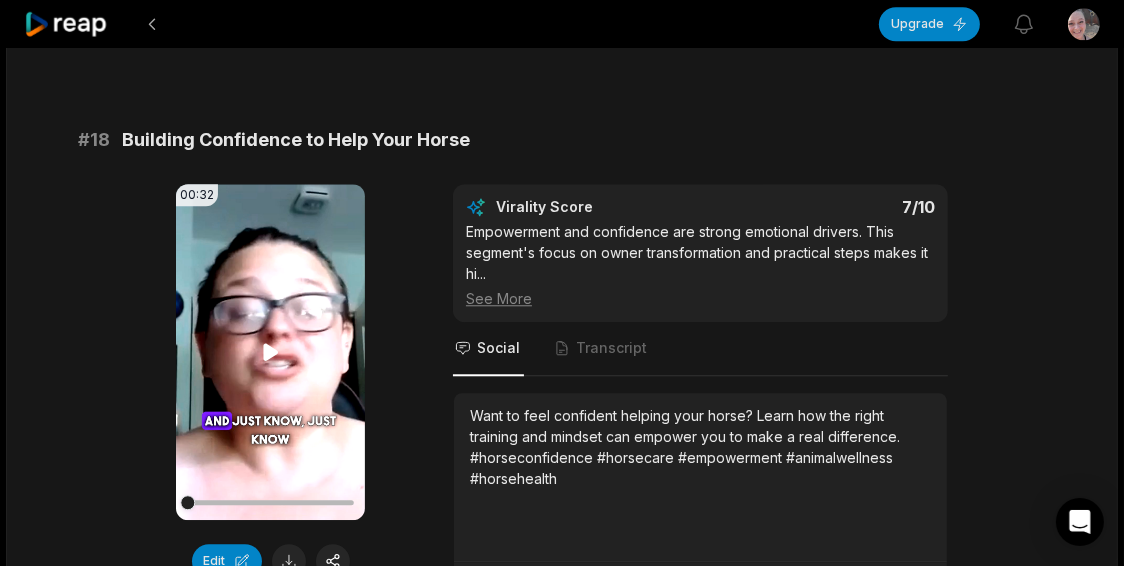 click 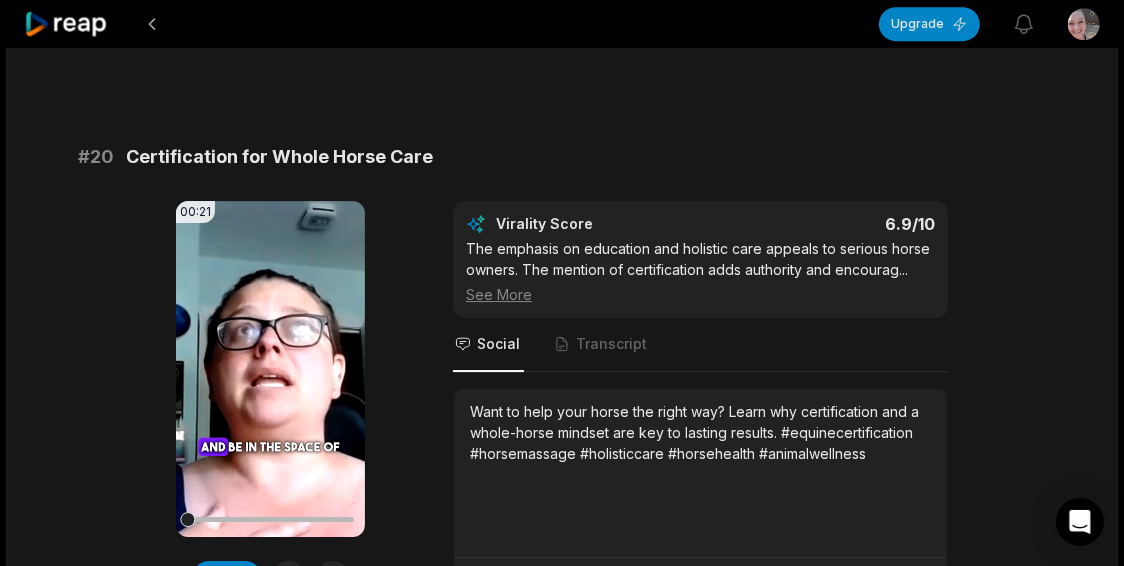 scroll, scrollTop: 5400, scrollLeft: 0, axis: vertical 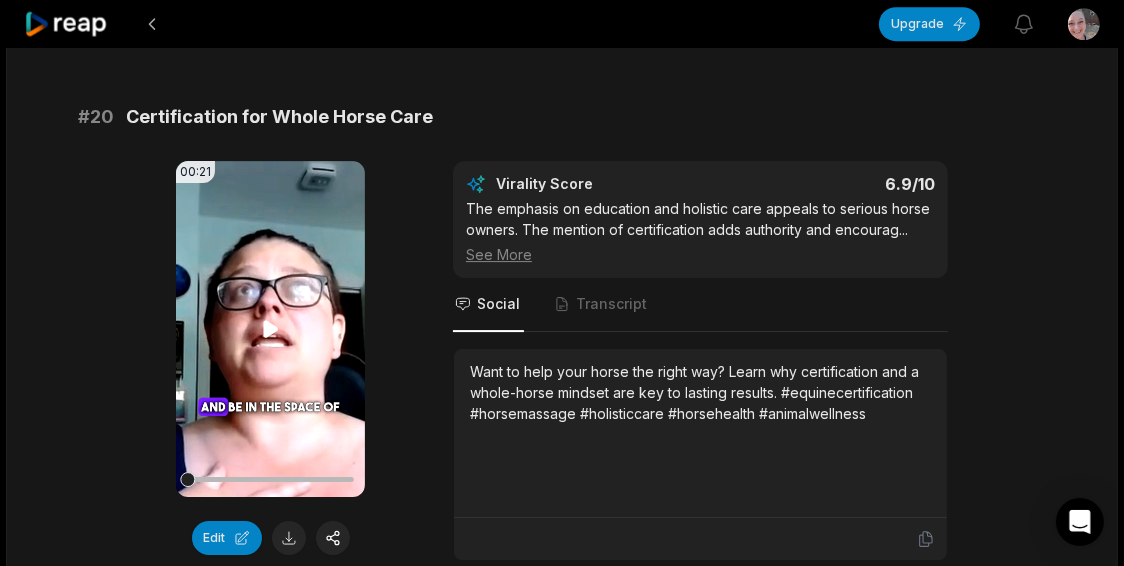 click 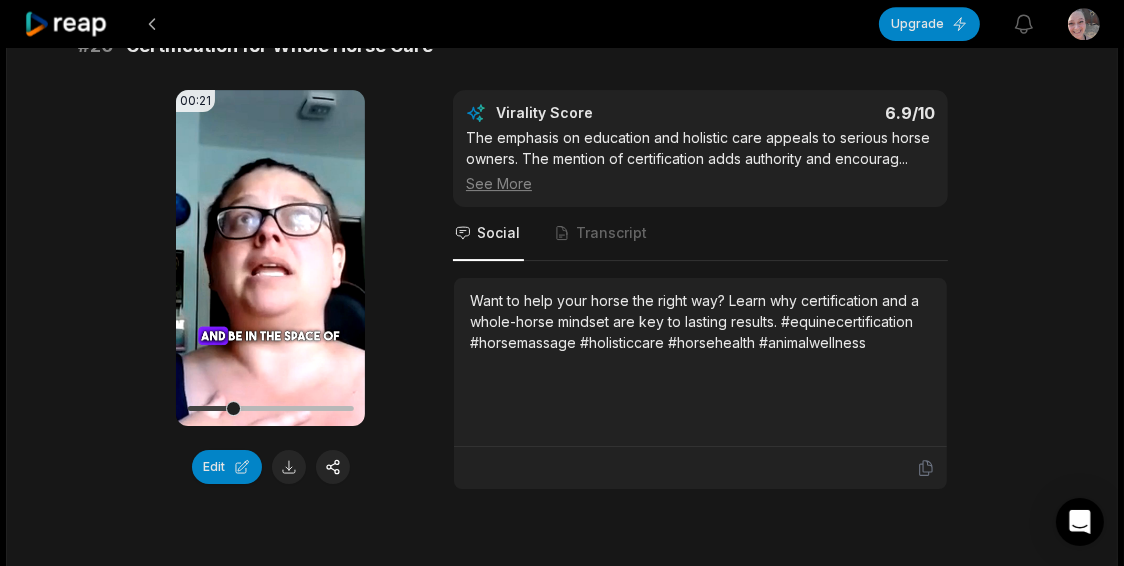 scroll, scrollTop: 5500, scrollLeft: 0, axis: vertical 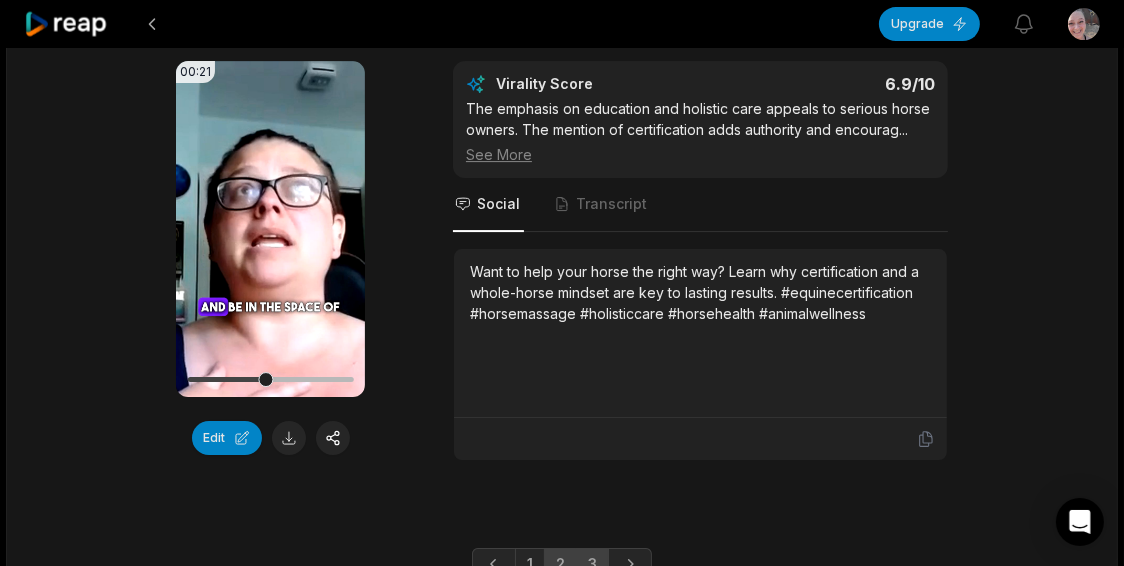 click on "3" at bounding box center [592, 564] 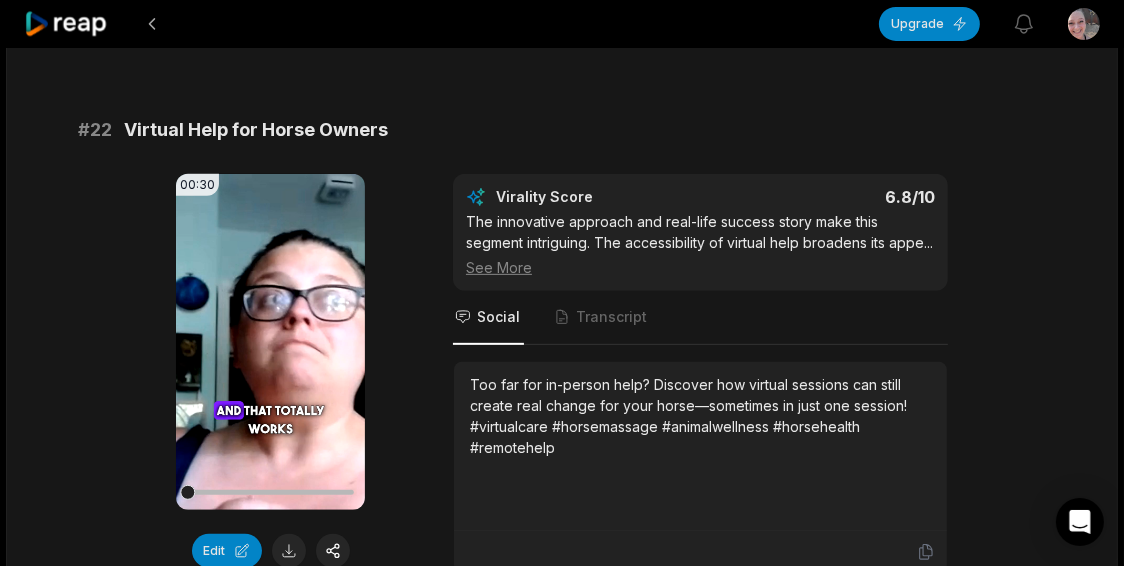 scroll, scrollTop: 1005, scrollLeft: 0, axis: vertical 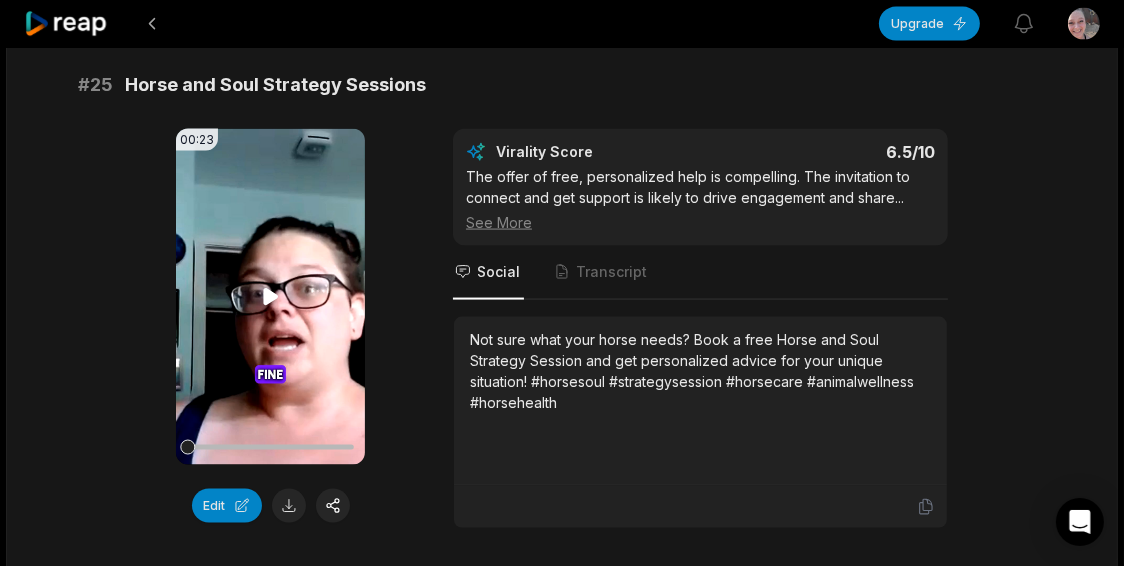 click 